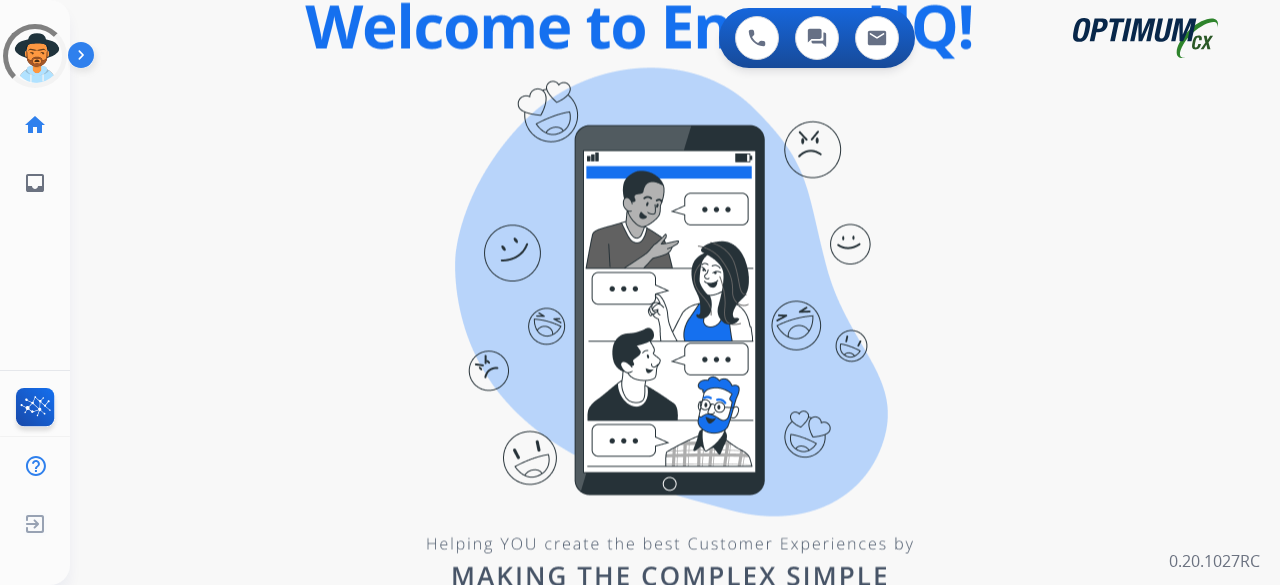 scroll, scrollTop: 0, scrollLeft: 0, axis: both 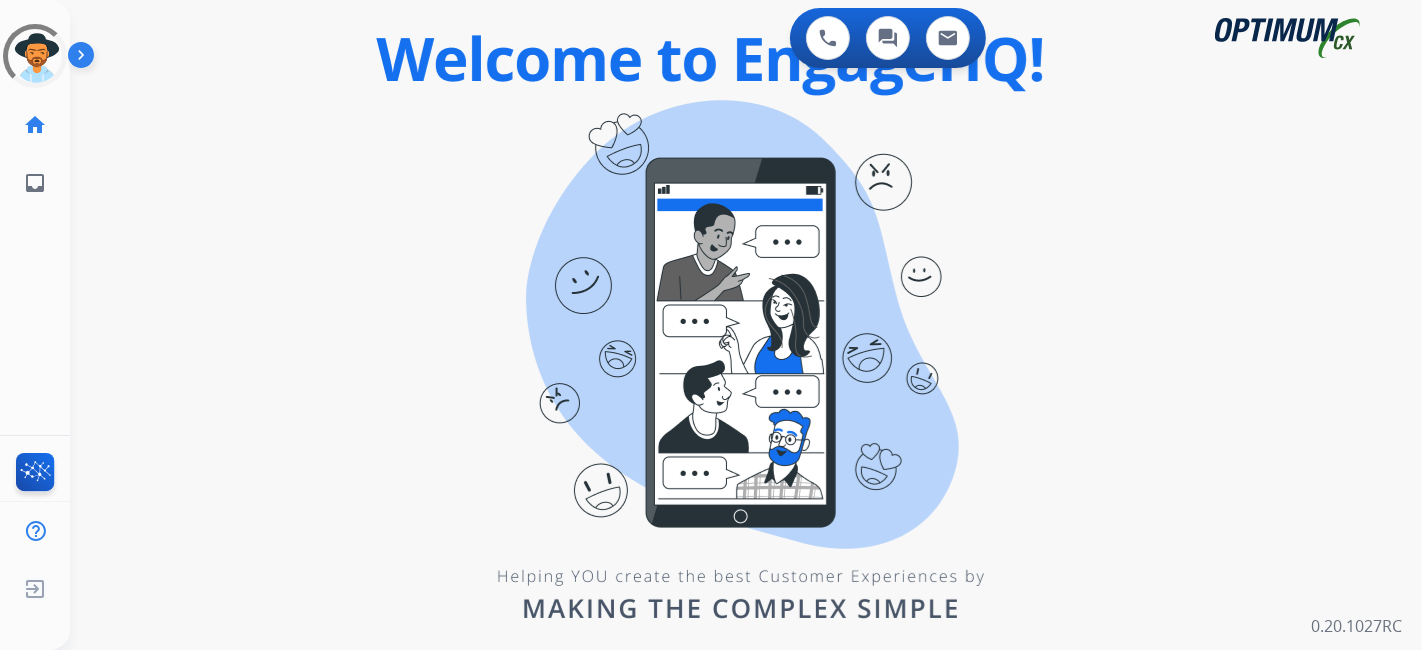 click on "0  Voice Interactions  0  Chat Interactions   0  Email Interactions swap_horiz Break voice bridge close_fullscreen Connect 3-Way Call merge_type Separate 3-Way Call  Interaction Guide   Interaction History  Interaction Guide arrow_drop_up  Welcome to EngageHQ   Internal Queue Transfer: How To  Secure Pad expand_more Clear pad Candidate/Account ID: Contact Notes:                  0.20.1027RC" at bounding box center (746, 325) 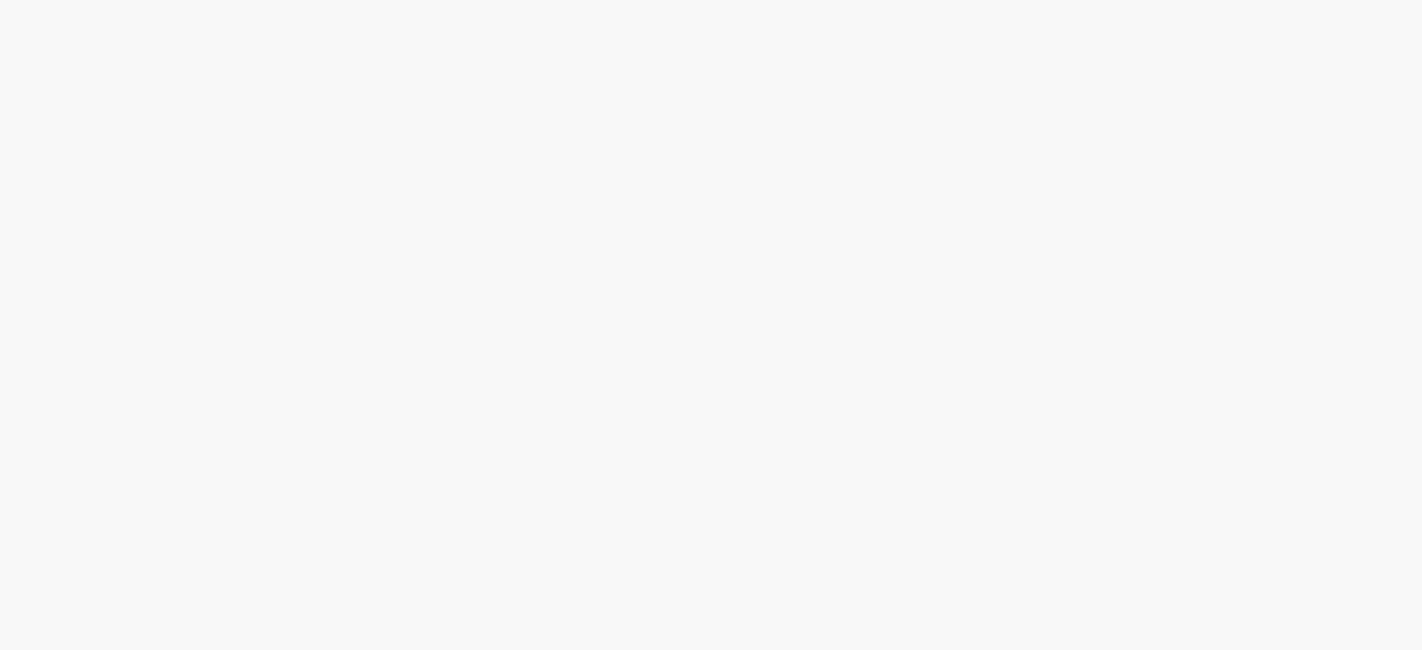 scroll, scrollTop: 0, scrollLeft: 0, axis: both 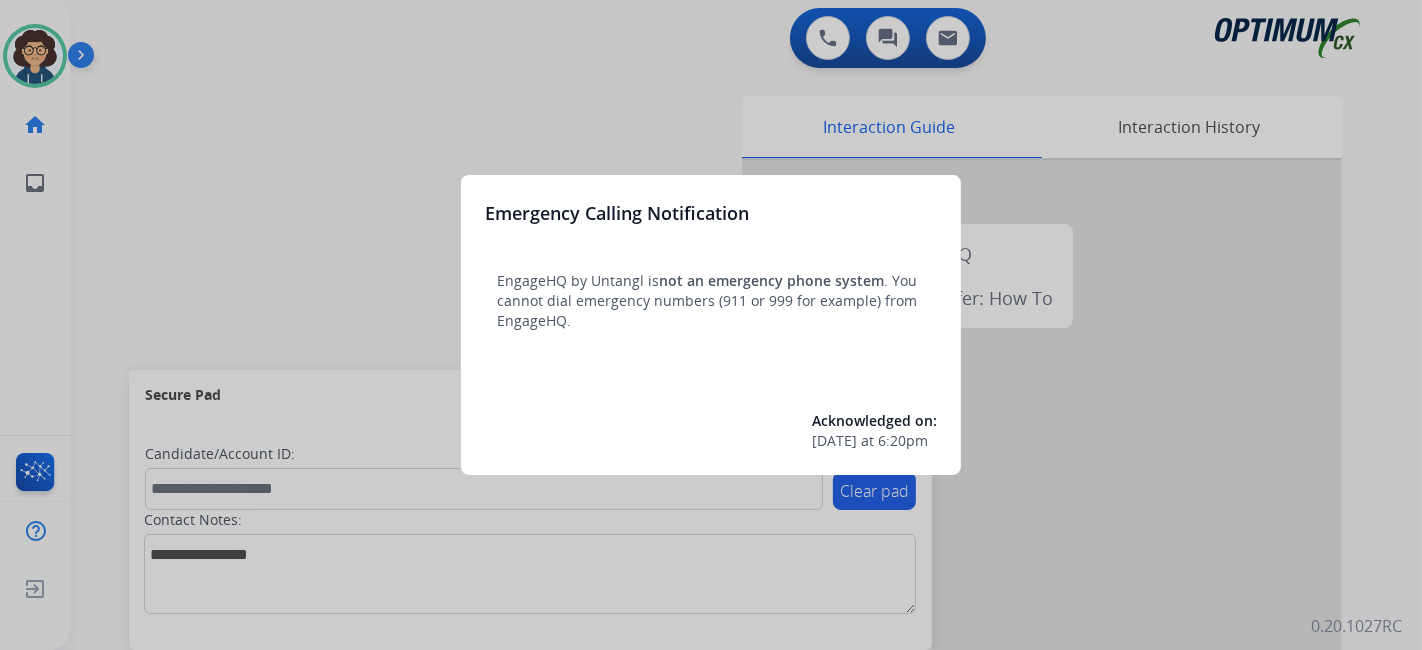 click at bounding box center [711, 325] 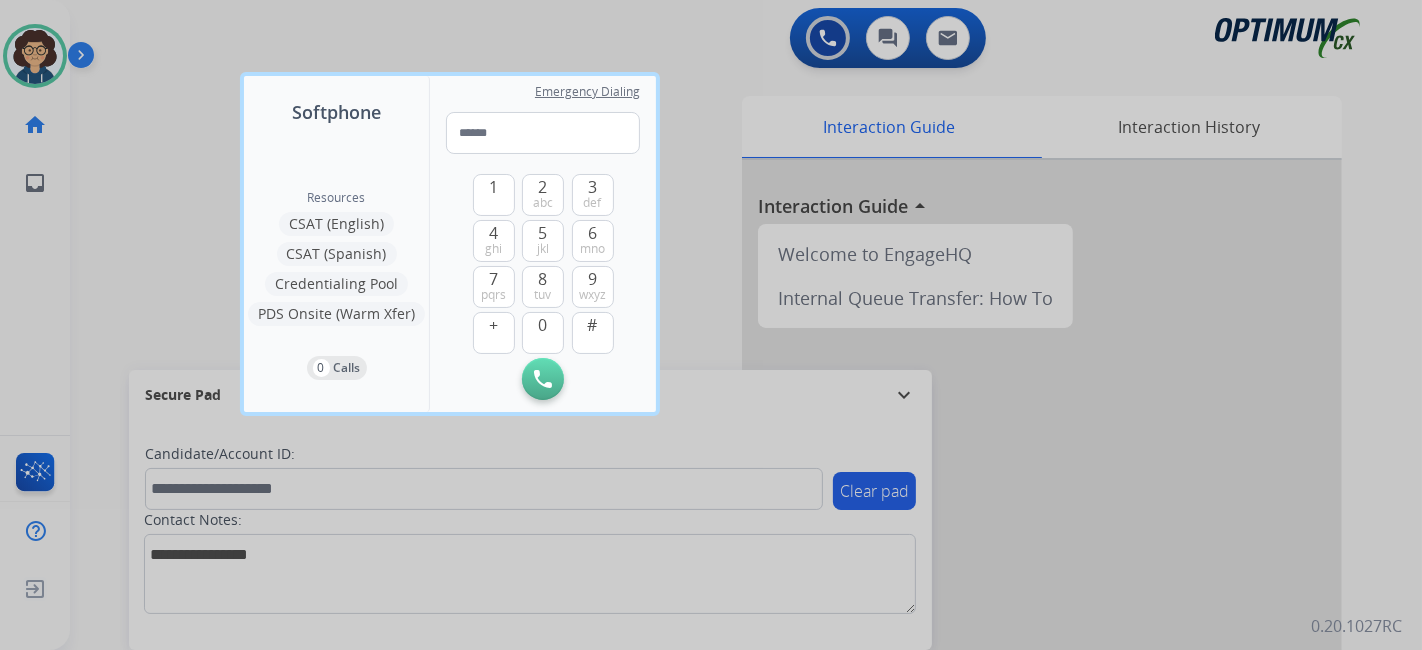 click at bounding box center (711, 325) 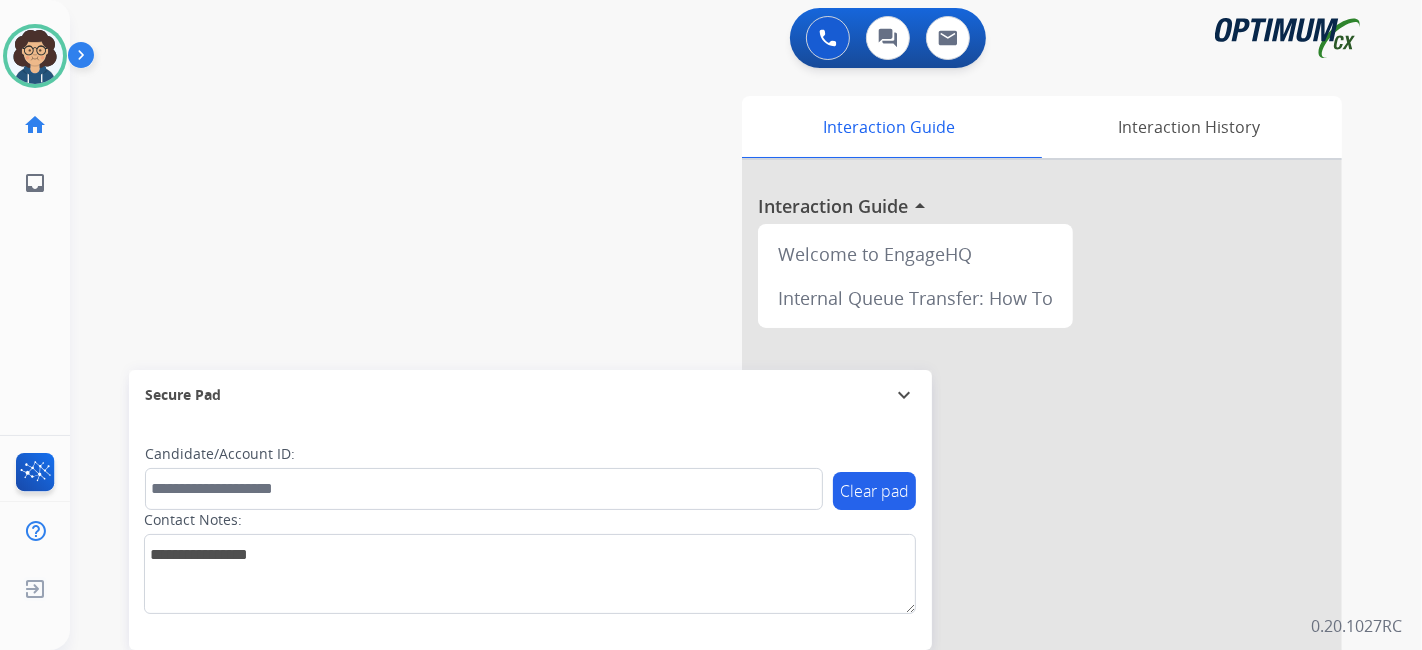 click on "swap_horiz Break voice bridge close_fullscreen Connect 3-Way Call merge_type Separate 3-Way Call  Interaction Guide   Interaction History  Interaction Guide arrow_drop_up  Welcome to EngageHQ   Internal Queue Transfer: How To  Secure Pad expand_more Clear pad Candidate/Account ID: Contact Notes:" at bounding box center (722, 489) 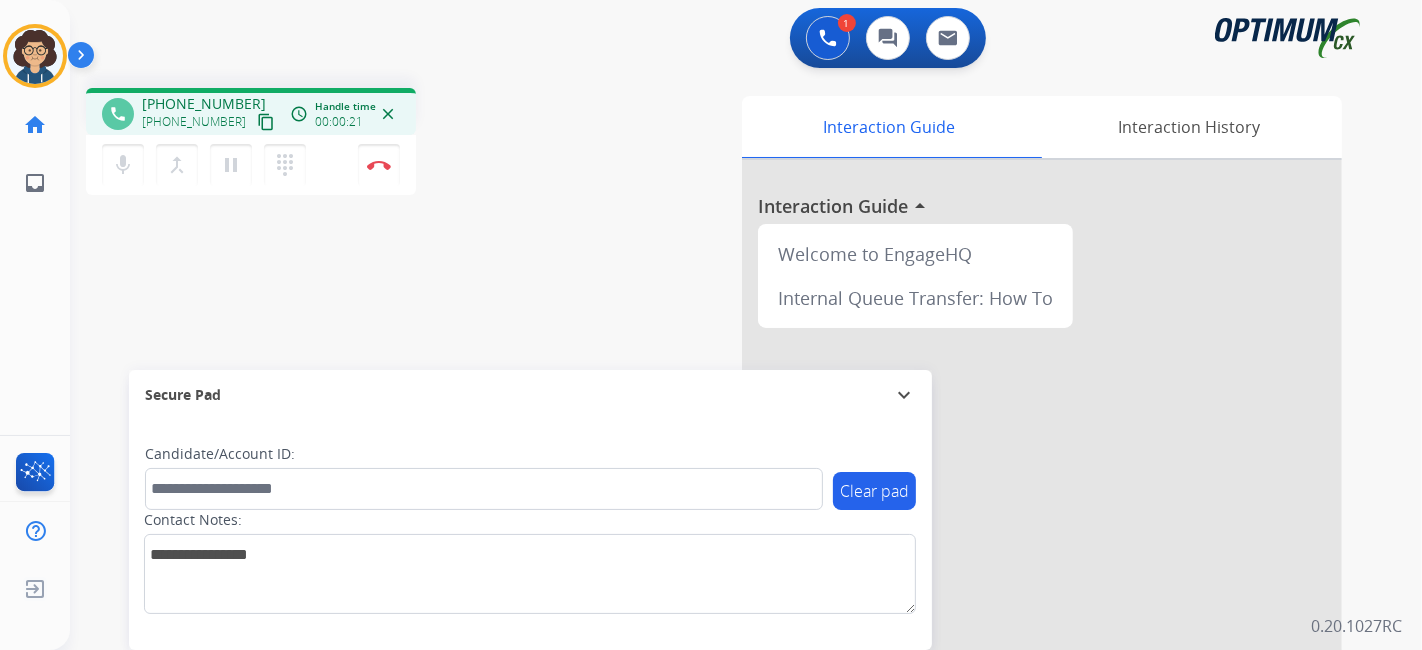 click on "content_copy" at bounding box center (266, 122) 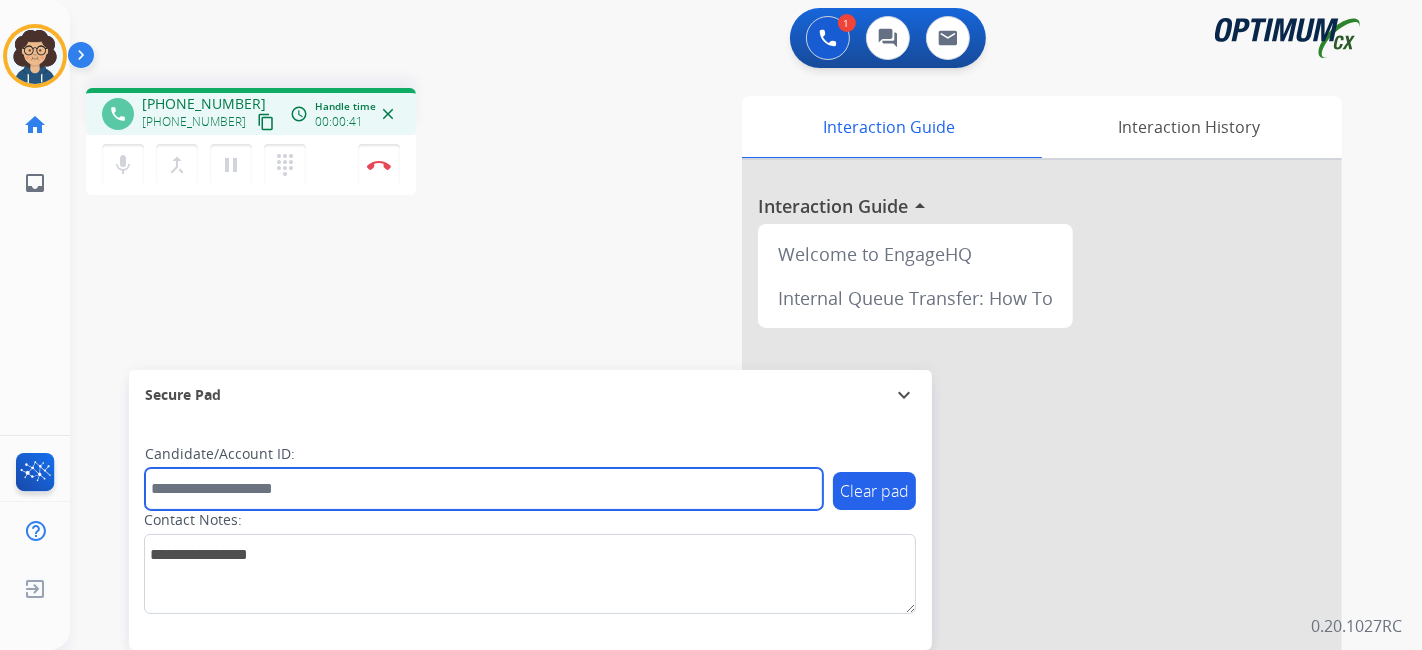 click at bounding box center (484, 489) 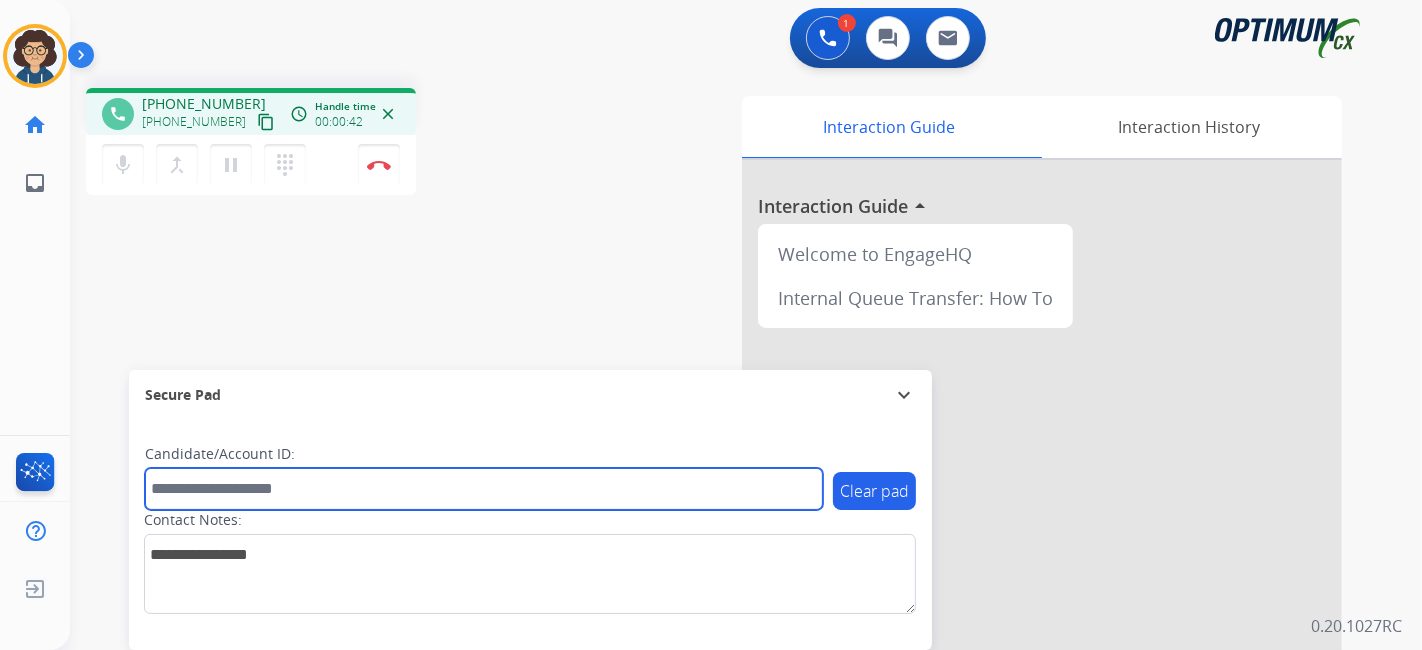 paste on "*******" 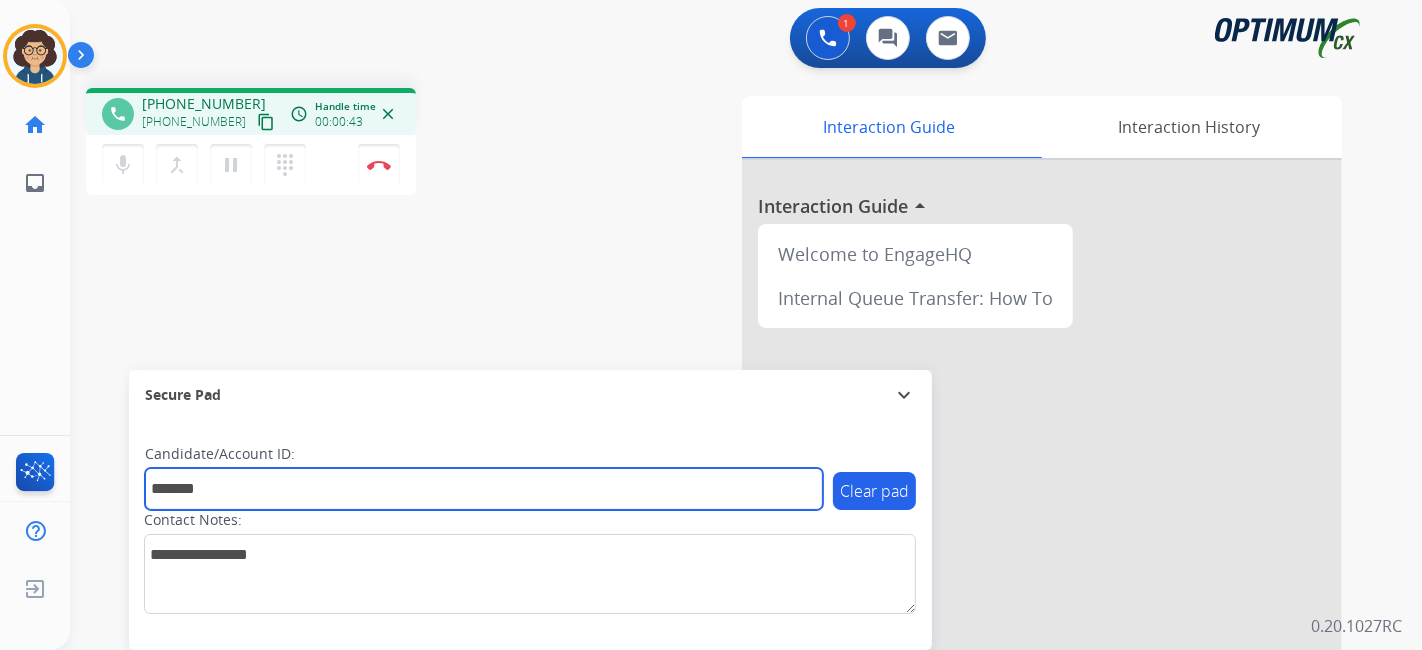 type on "*******" 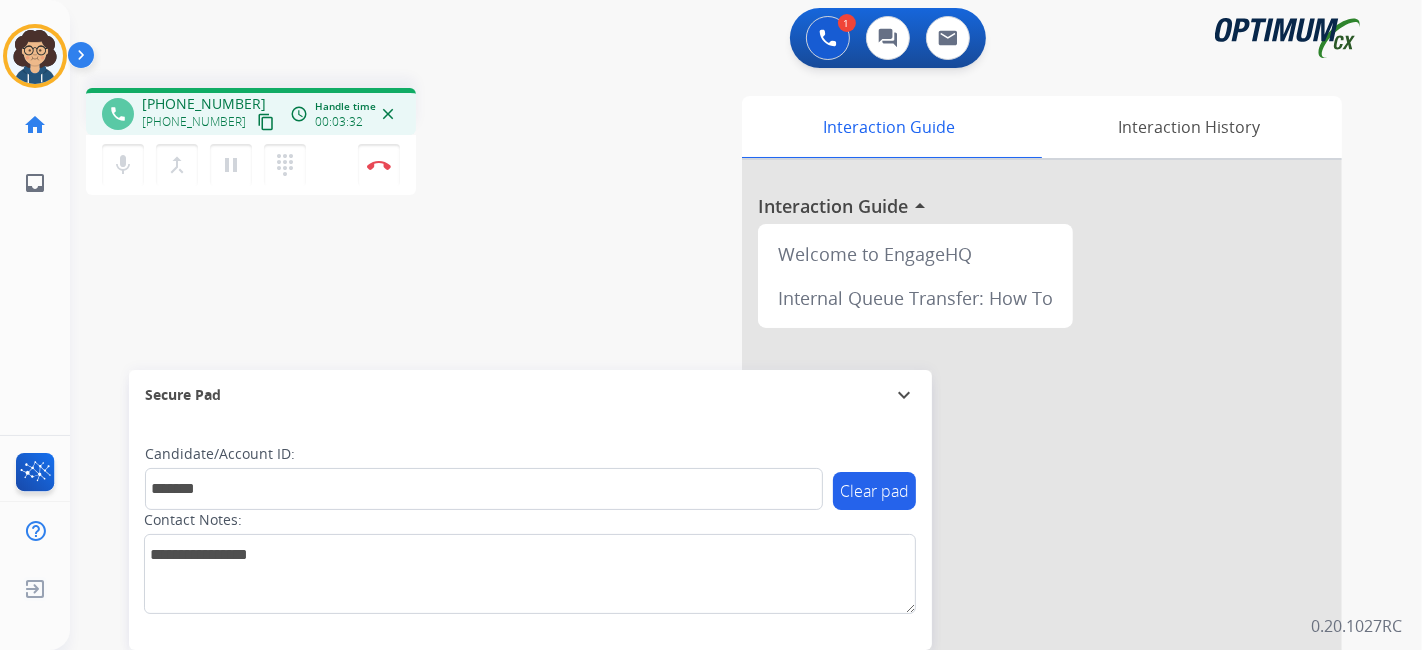 click on "phone [PHONE_NUMBER] [PHONE_NUMBER] content_copy access_time Call metrics Queue   00:13 Hold   00:00 Talk   03:30 Total   03:42 Handle time 00:03:32 close mic Mute merge_type Bridge pause Hold dialpad Dialpad Disconnect swap_horiz Break voice bridge close_fullscreen Connect 3-Way Call merge_type Separate 3-Way Call  Interaction Guide   Interaction History  Interaction Guide arrow_drop_up  Welcome to EngageHQ   Internal Queue Transfer: How To  Secure Pad expand_more Clear pad Candidate/Account ID: ******* Contact Notes:" at bounding box center (722, 489) 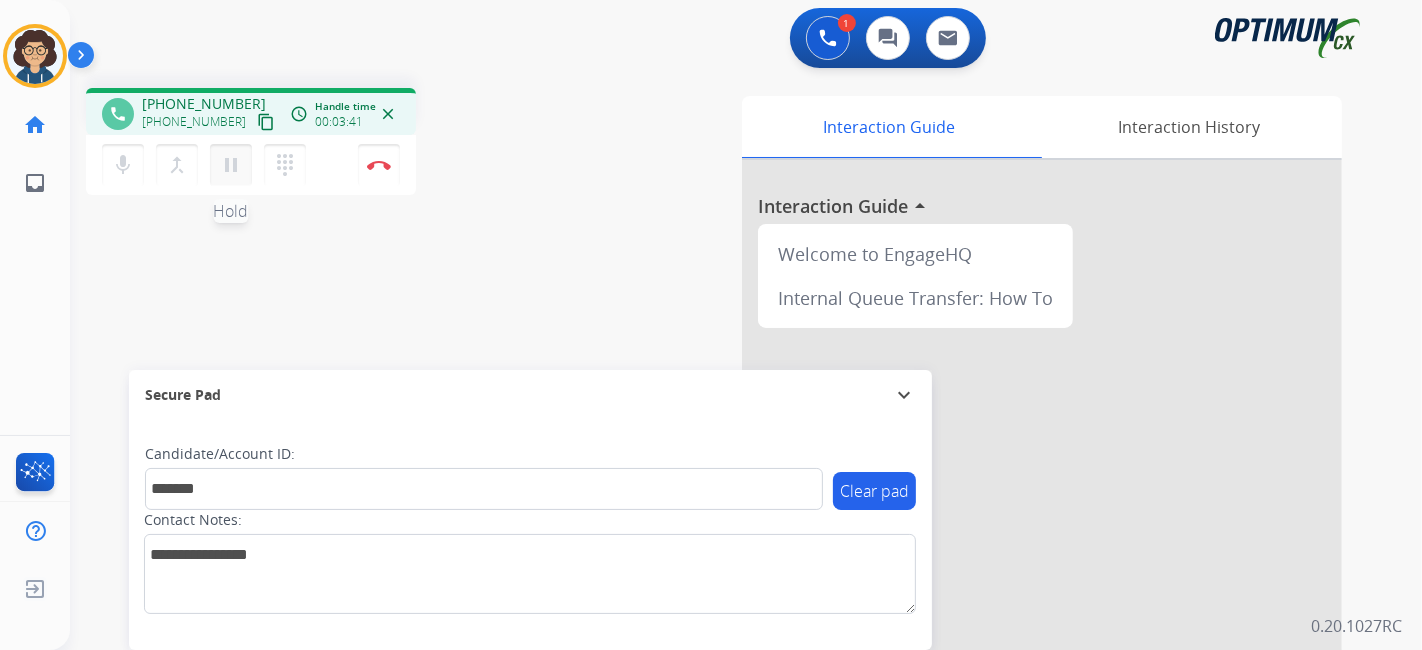 click on "pause Hold" at bounding box center (231, 165) 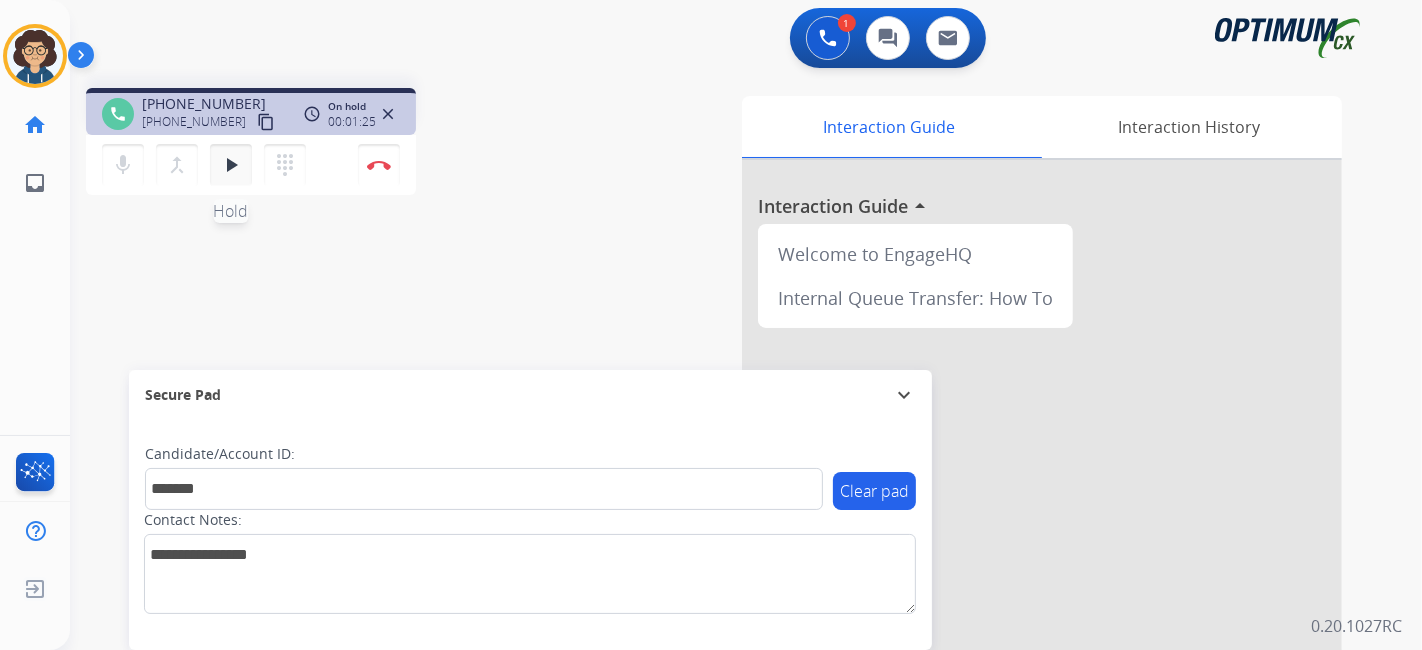 click on "play_arrow" at bounding box center [231, 165] 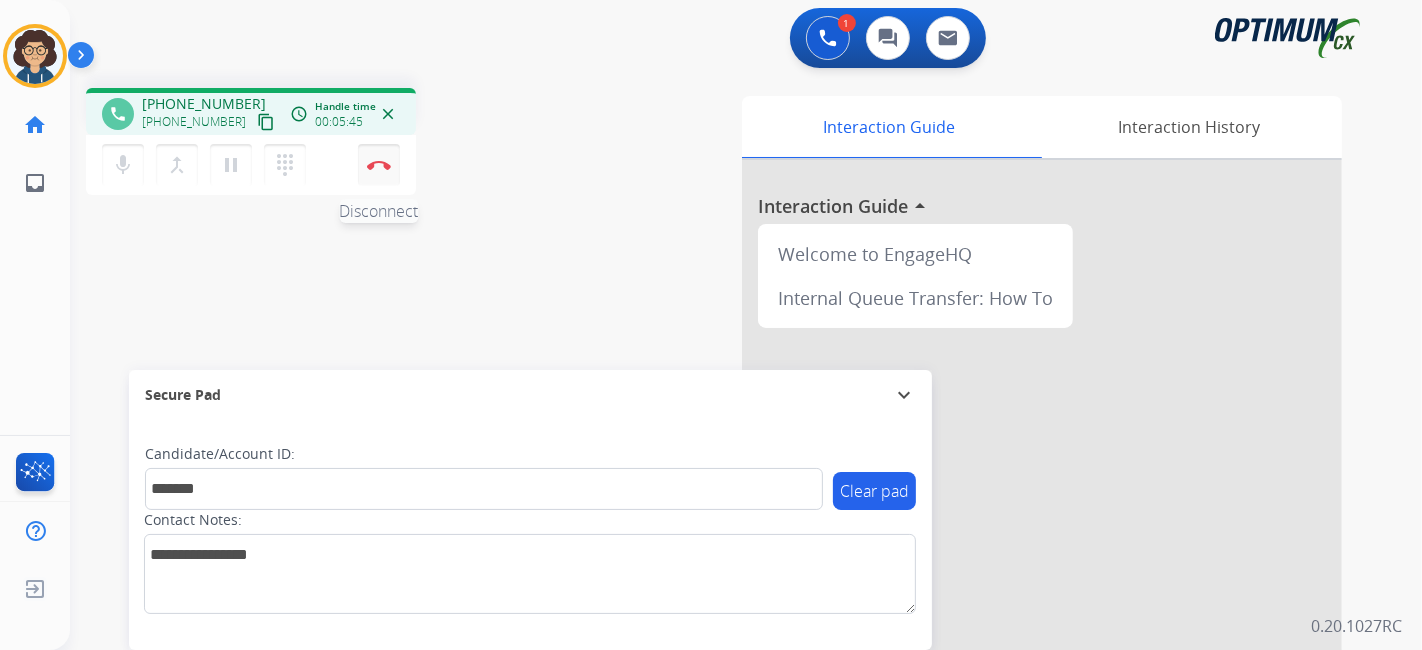 click on "Disconnect" at bounding box center [379, 165] 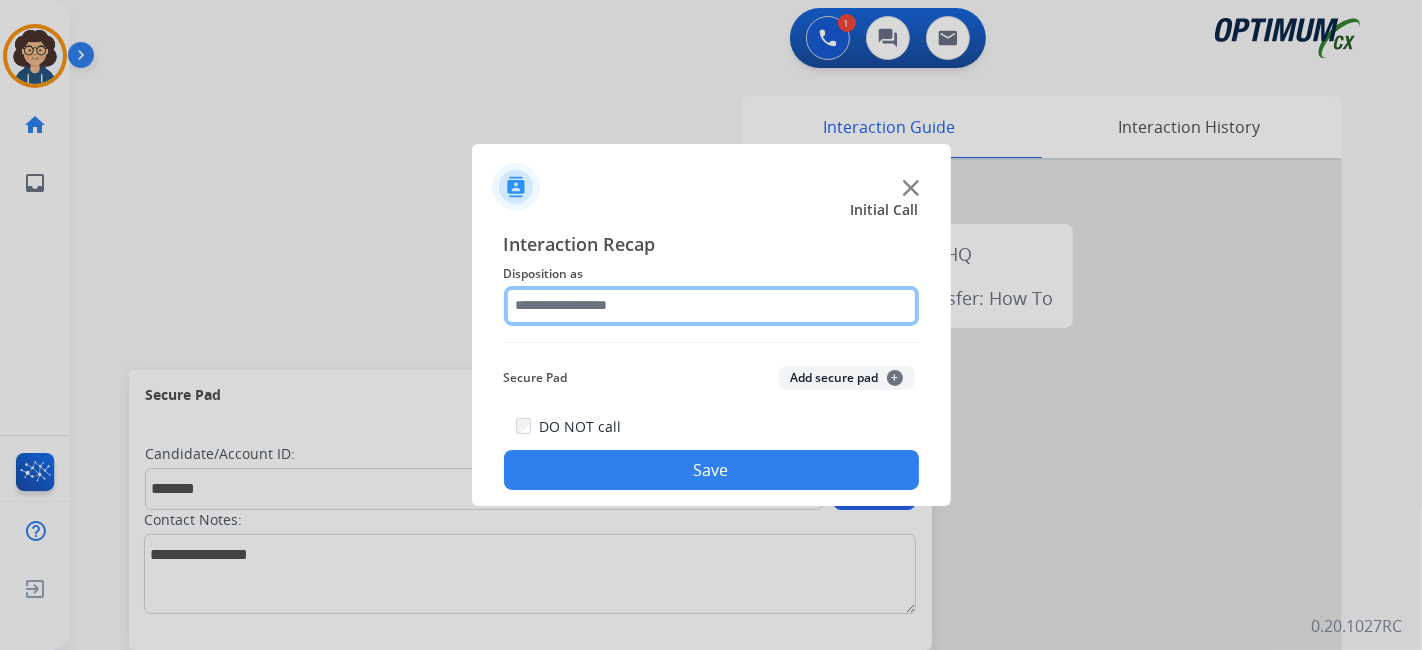 click 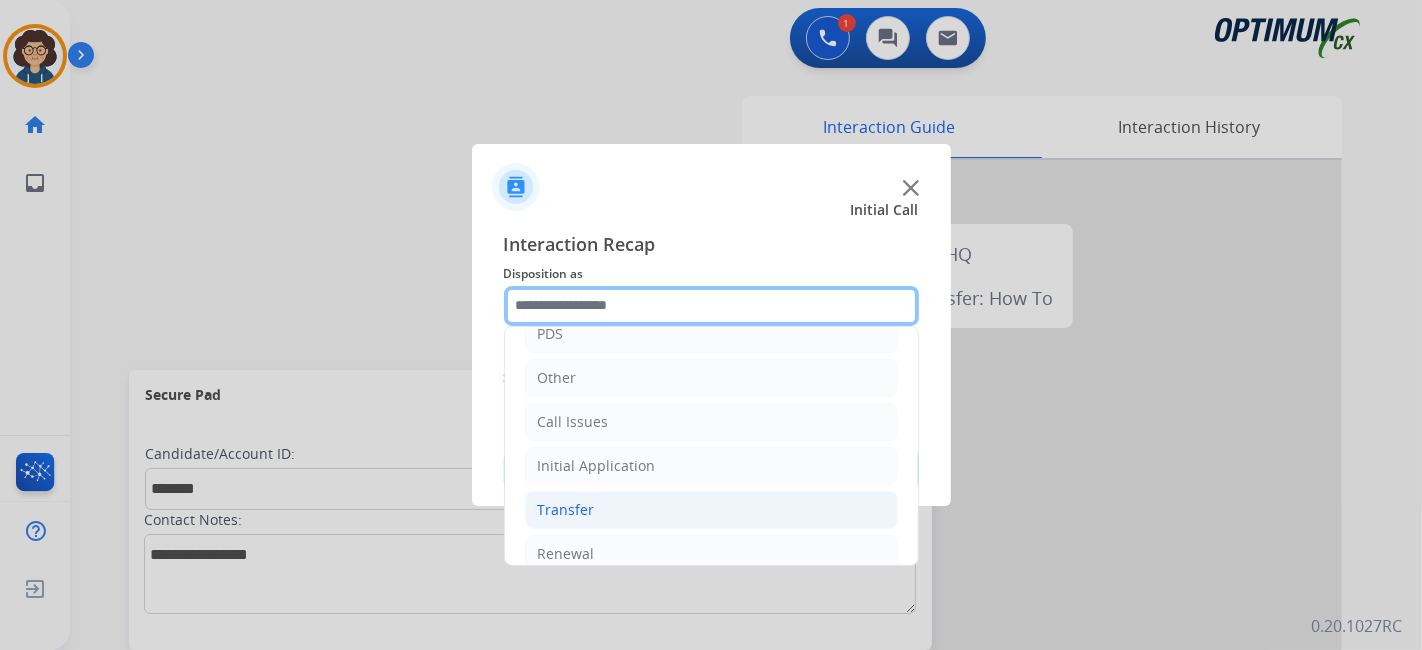 scroll, scrollTop: 131, scrollLeft: 0, axis: vertical 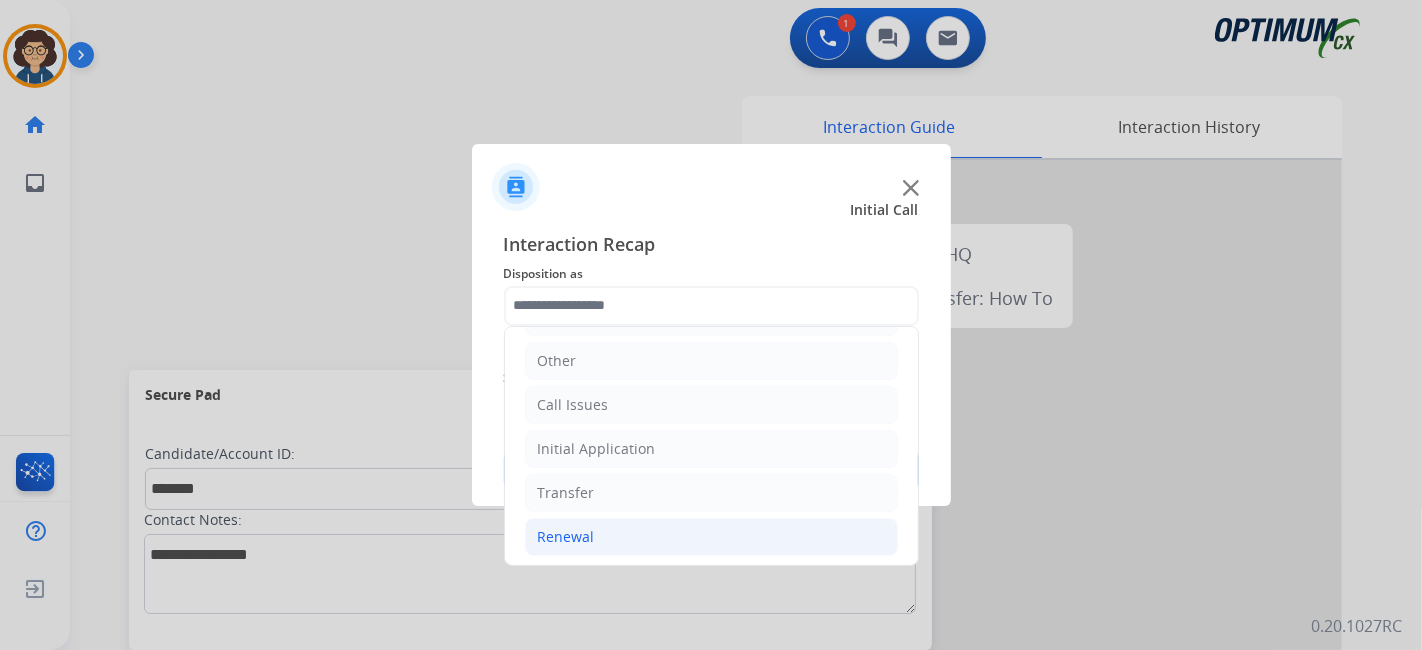 click on "Renewal" 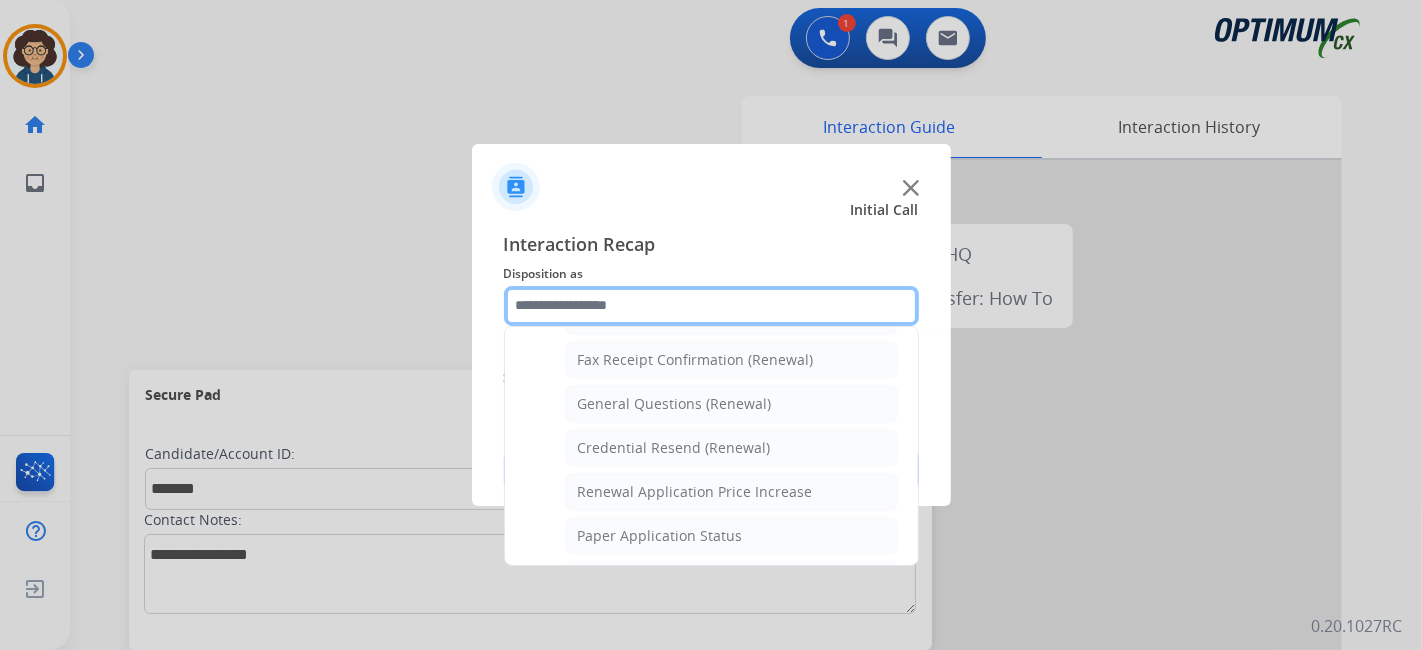 scroll, scrollTop: 574, scrollLeft: 0, axis: vertical 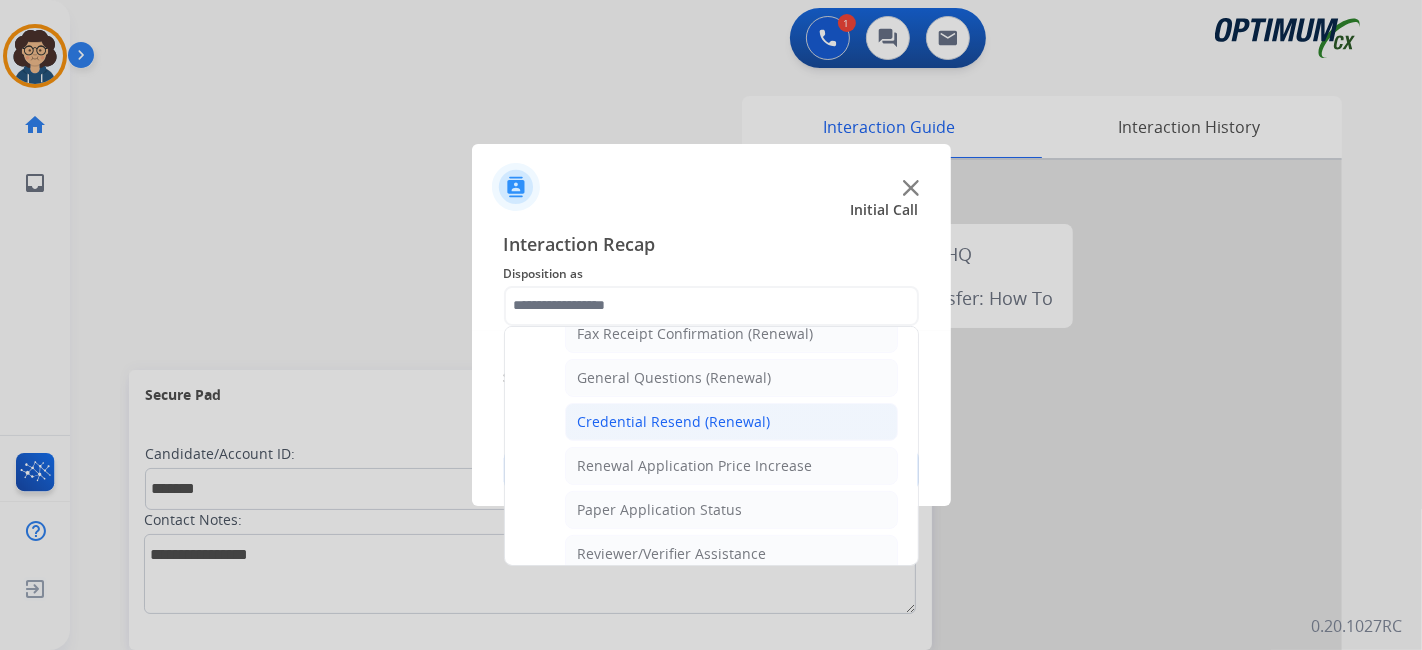 click on "Credential Resend (Renewal)" 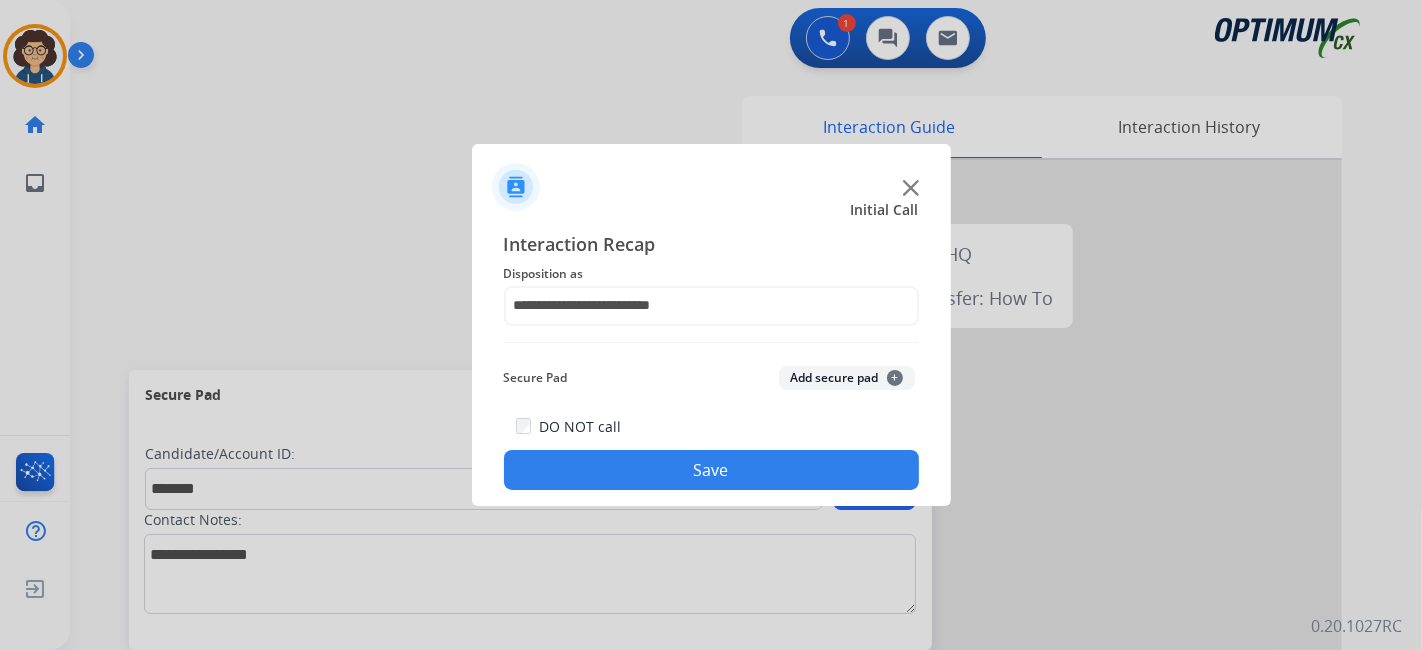 click on "Add secure pad  +" 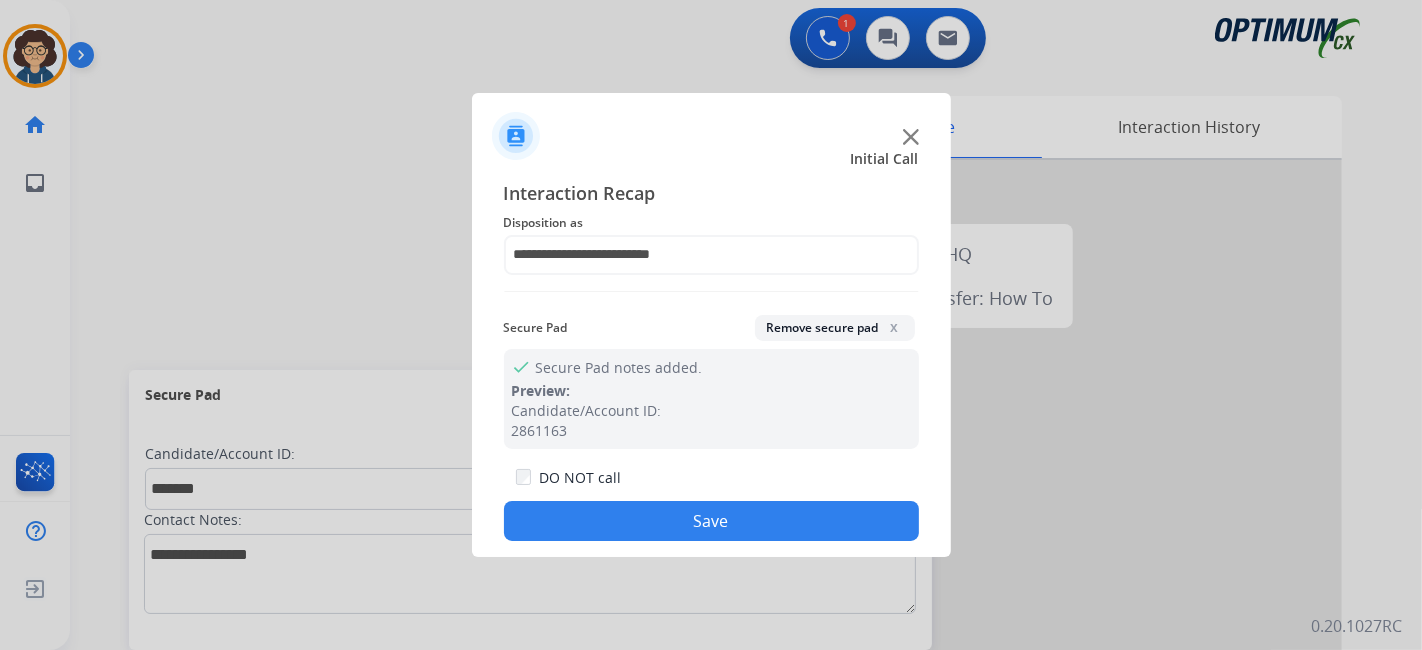 drag, startPoint x: 734, startPoint y: 515, endPoint x: 702, endPoint y: 383, distance: 135.82341 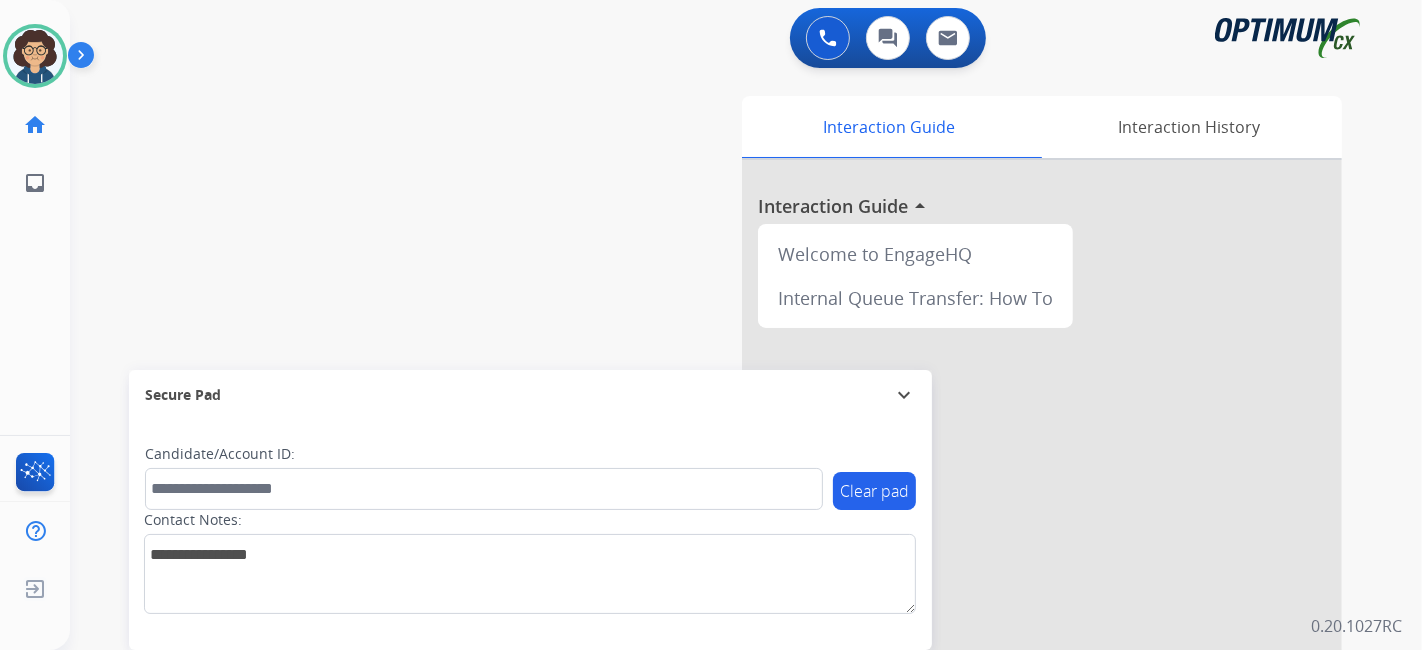 click on "swap_horiz Break voice bridge close_fullscreen Connect 3-Way Call merge_type Separate 3-Way Call  Interaction Guide   Interaction History  Interaction Guide arrow_drop_up  Welcome to EngageHQ   Internal Queue Transfer: How To  Secure Pad expand_more Clear pad Candidate/Account ID: Contact Notes:" at bounding box center (722, 489) 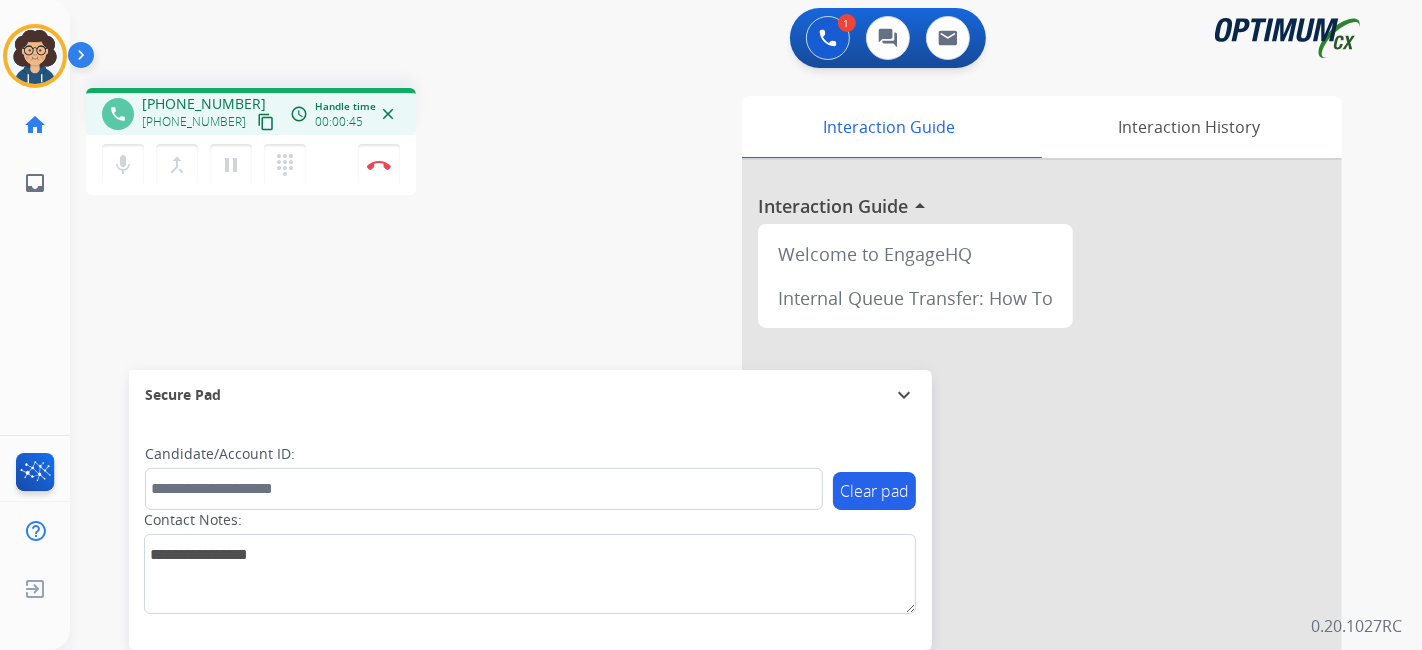 click on "content_copy" at bounding box center [266, 122] 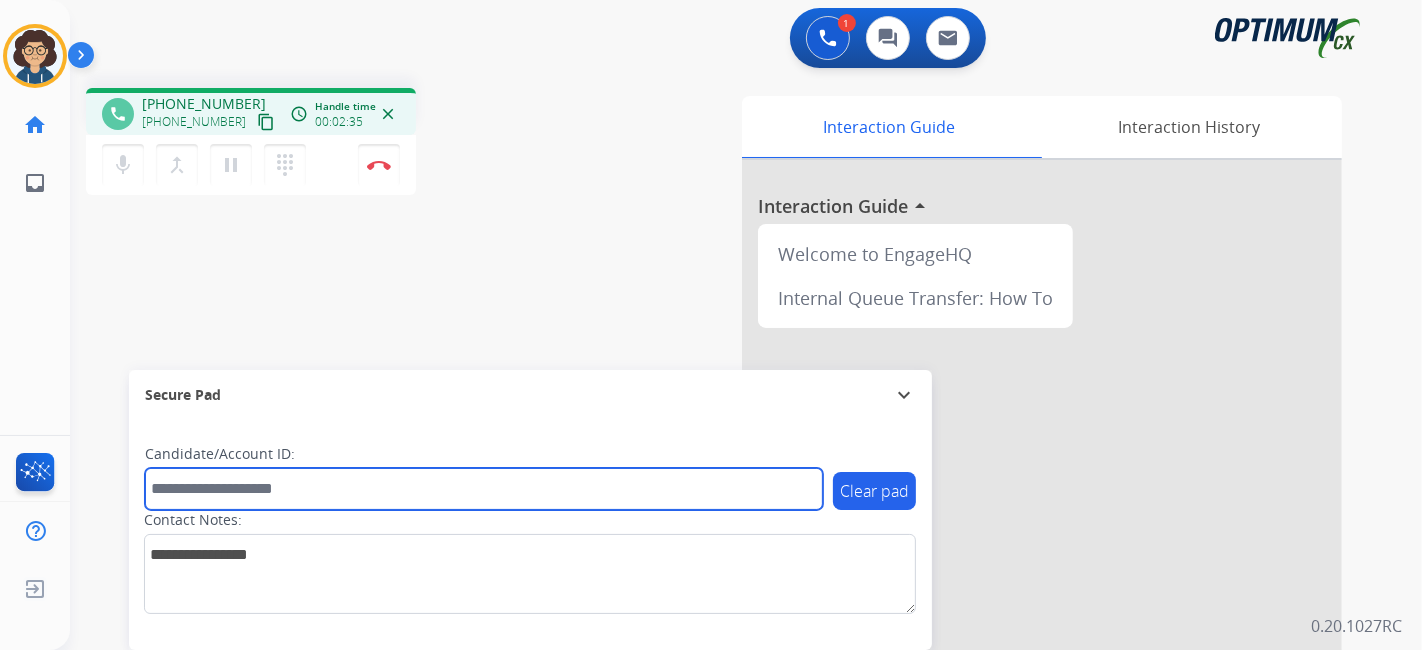 click at bounding box center [484, 489] 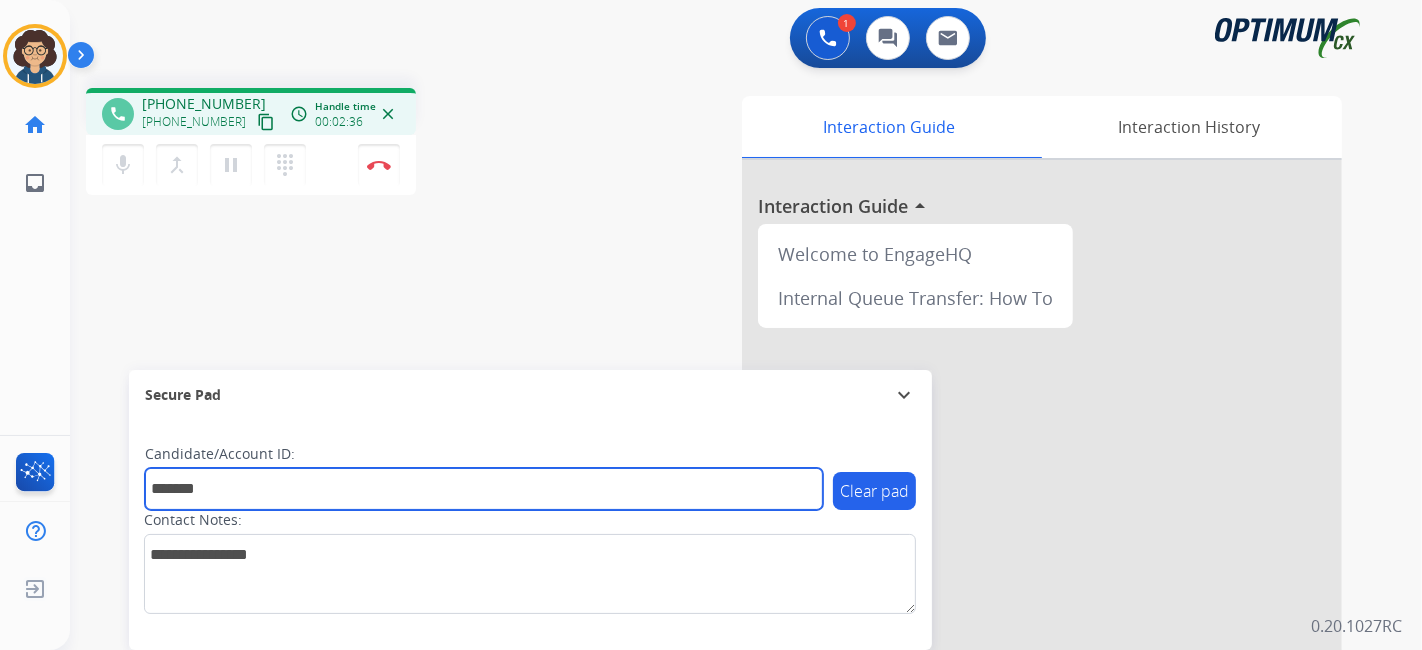 type on "*******" 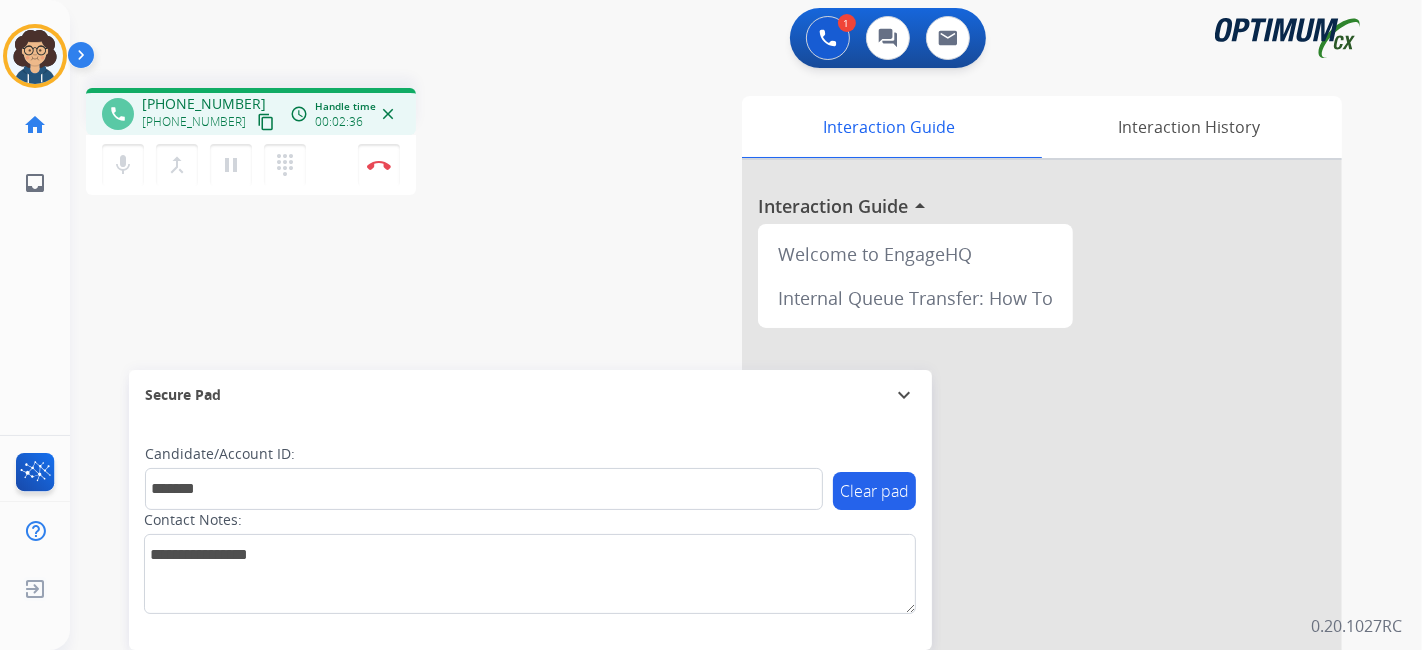 click on "phone [PHONE_NUMBER] [PHONE_NUMBER] content_copy access_time Call metrics Queue   00:12 Hold   00:00 Talk   02:25 Total   02:36 Handle time 00:02:36 close mic Mute merge_type Bridge pause Hold dialpad Dialpad Disconnect swap_horiz Break voice bridge close_fullscreen Connect 3-Way Call merge_type Separate 3-Way Call  Interaction Guide   Interaction History  Interaction Guide arrow_drop_up  Welcome to EngageHQ   Internal Queue Transfer: How To  Secure Pad expand_more Clear pad Candidate/Account ID: ******* Contact Notes:" at bounding box center (722, 489) 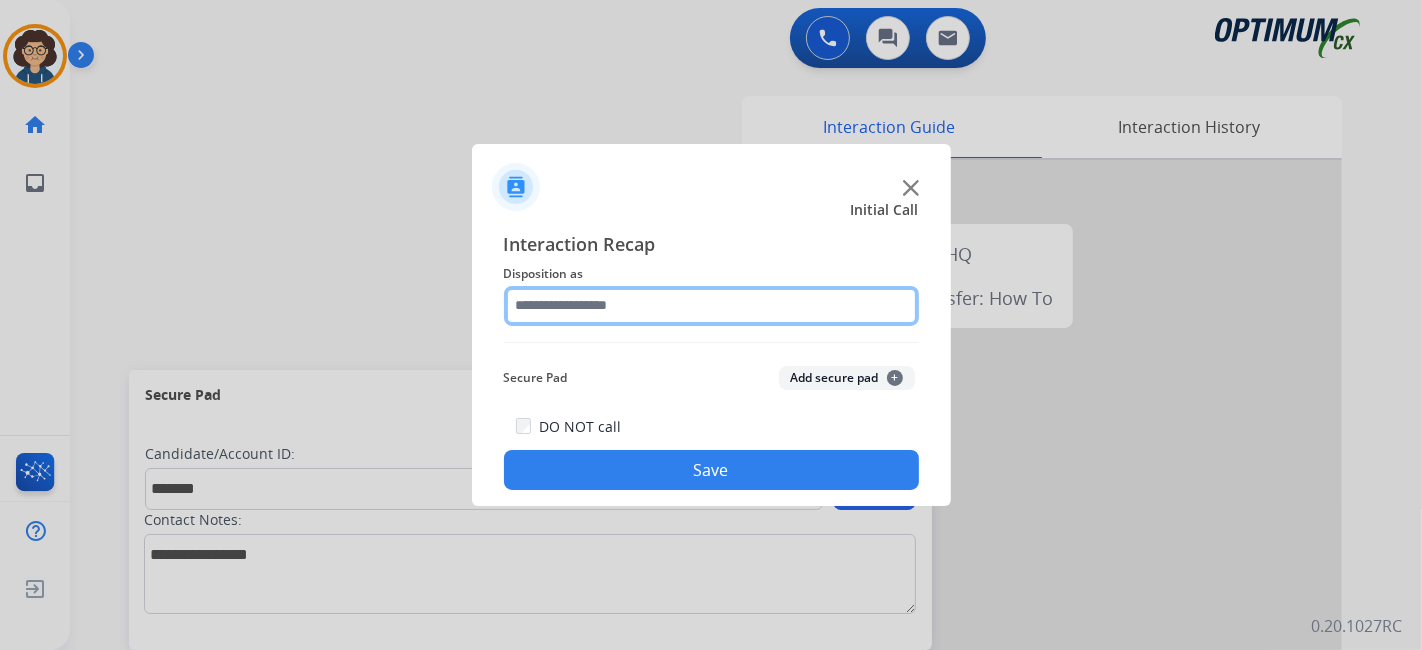 click 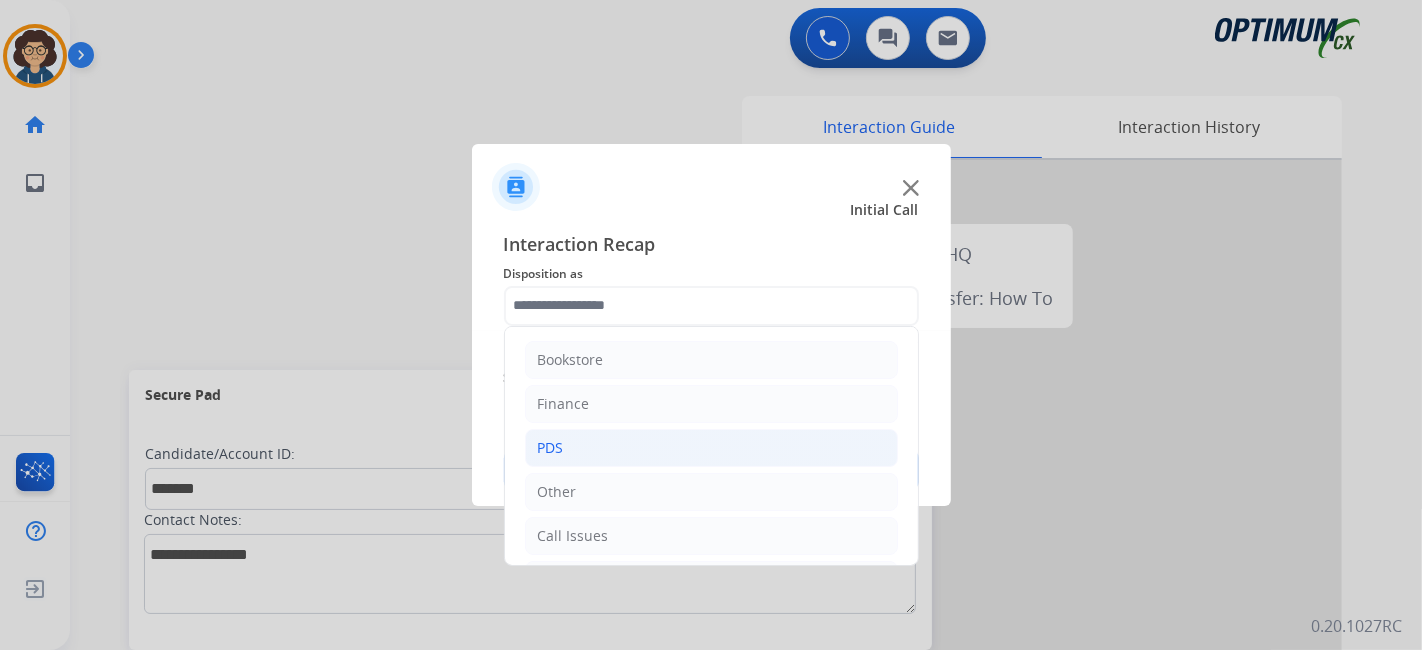 click on "PDS" 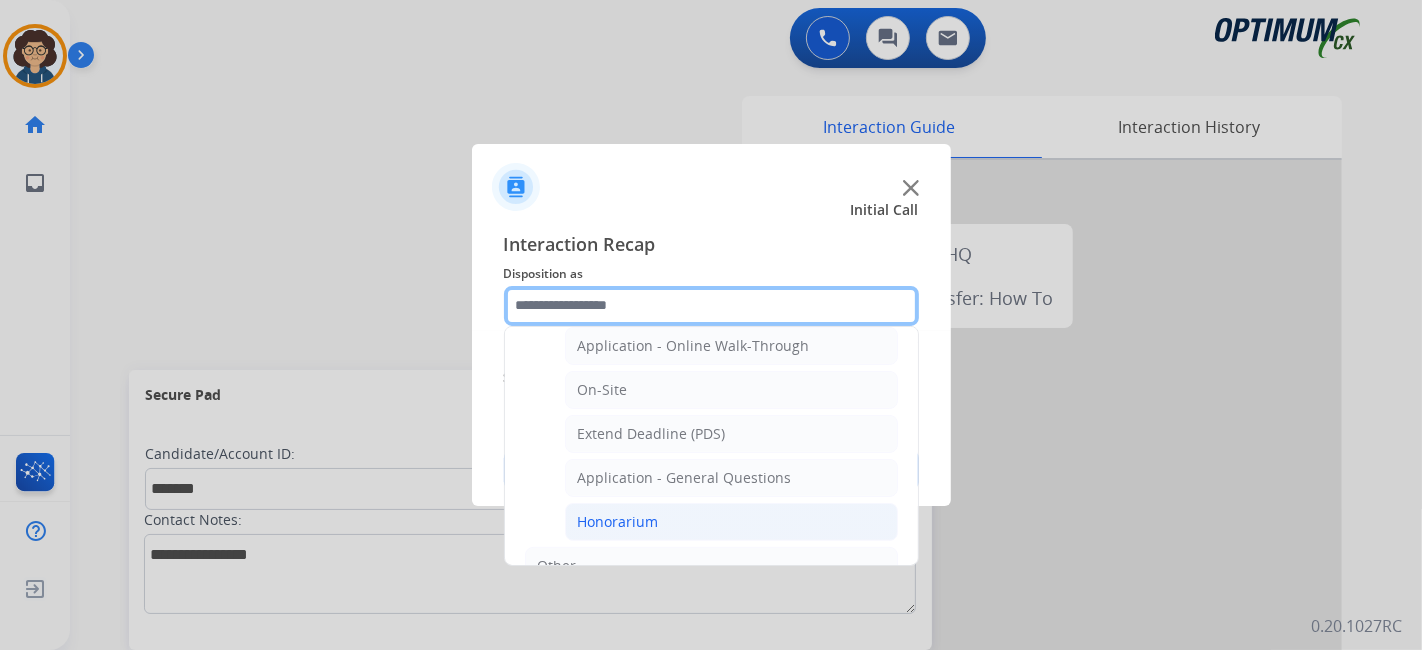 scroll, scrollTop: 496, scrollLeft: 0, axis: vertical 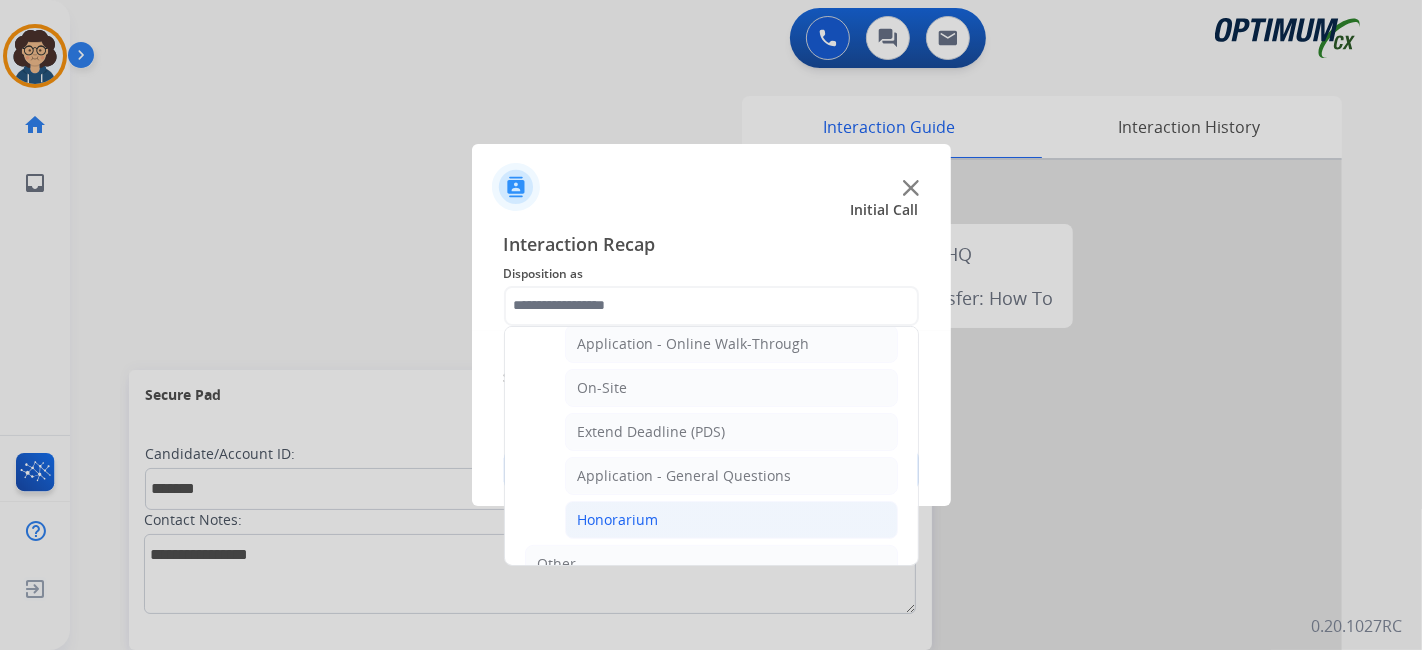 click on "Honorarium" 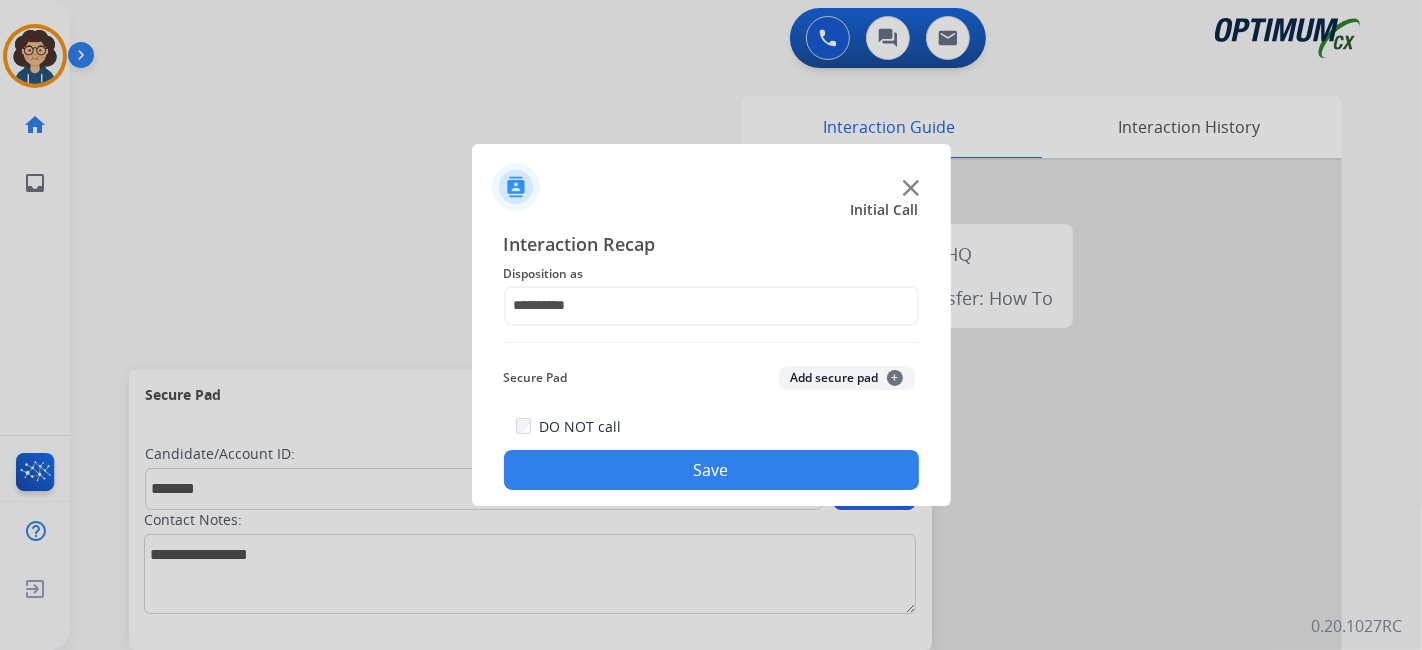 click on "Secure Pad  Add secure pad  +" 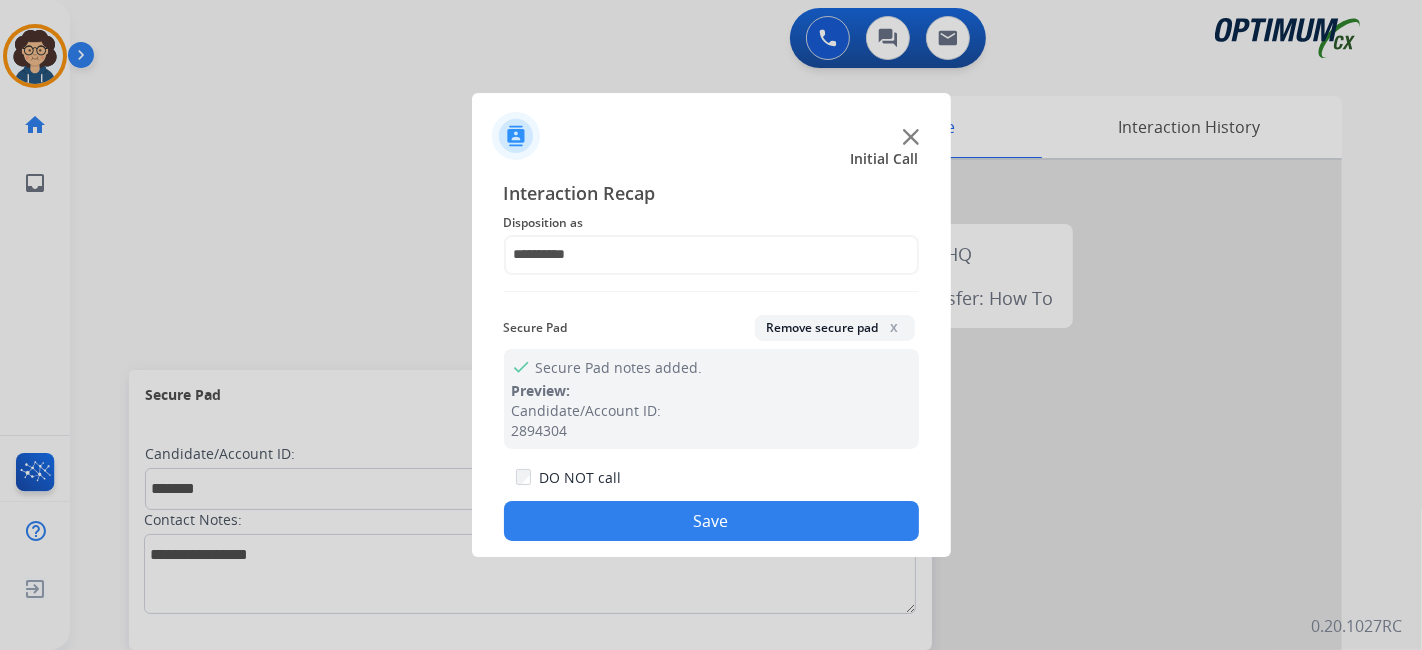 click on "DO NOT call  Save" 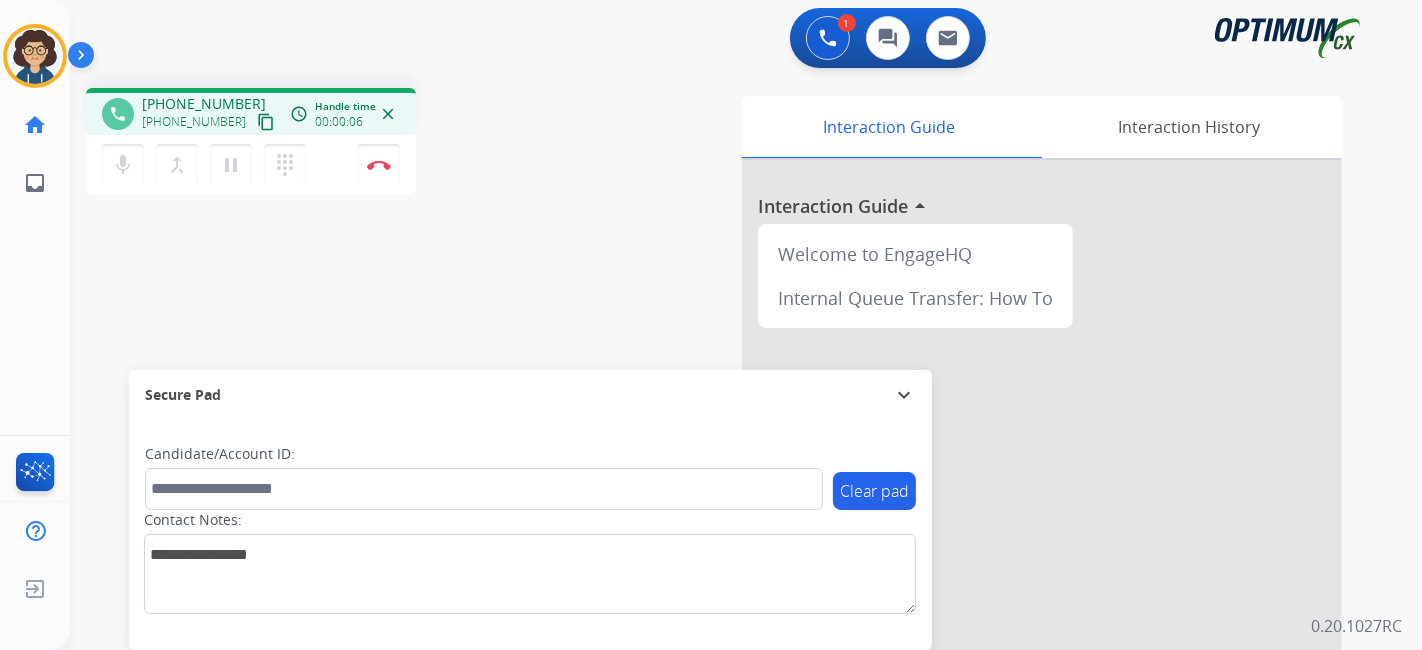 click on "content_copy" at bounding box center [266, 122] 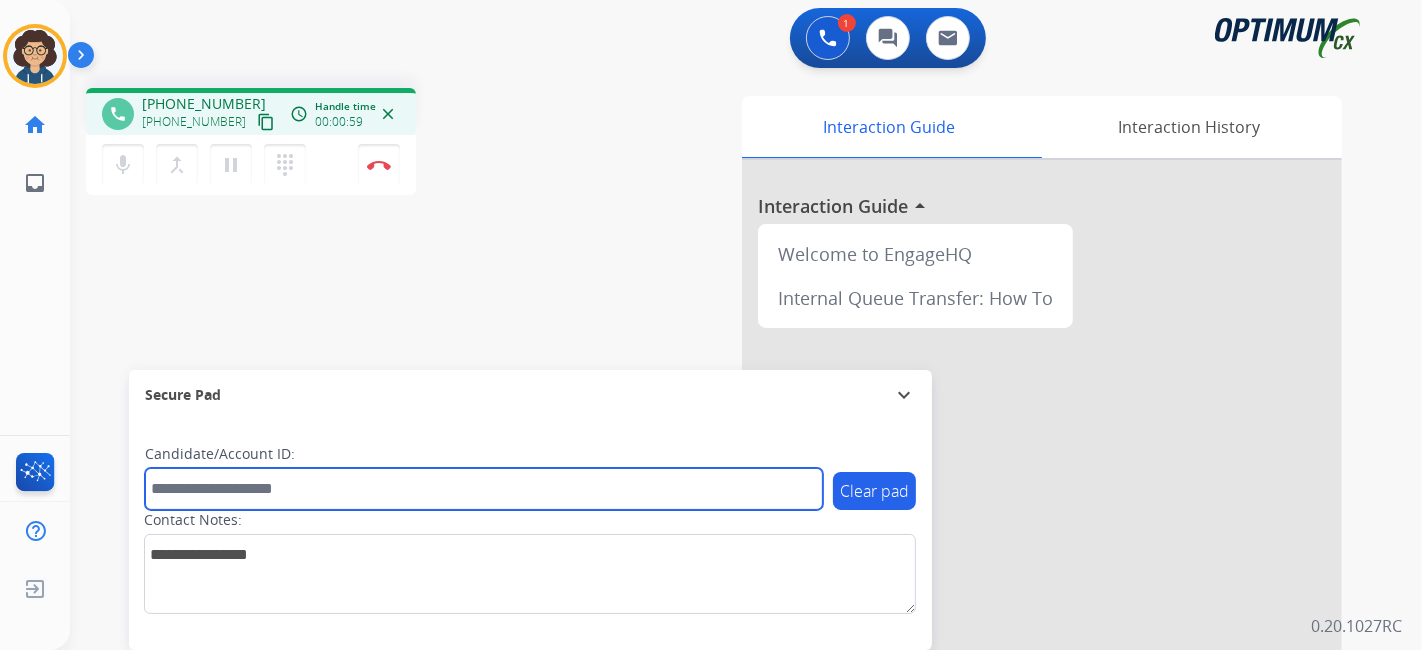 click at bounding box center (484, 489) 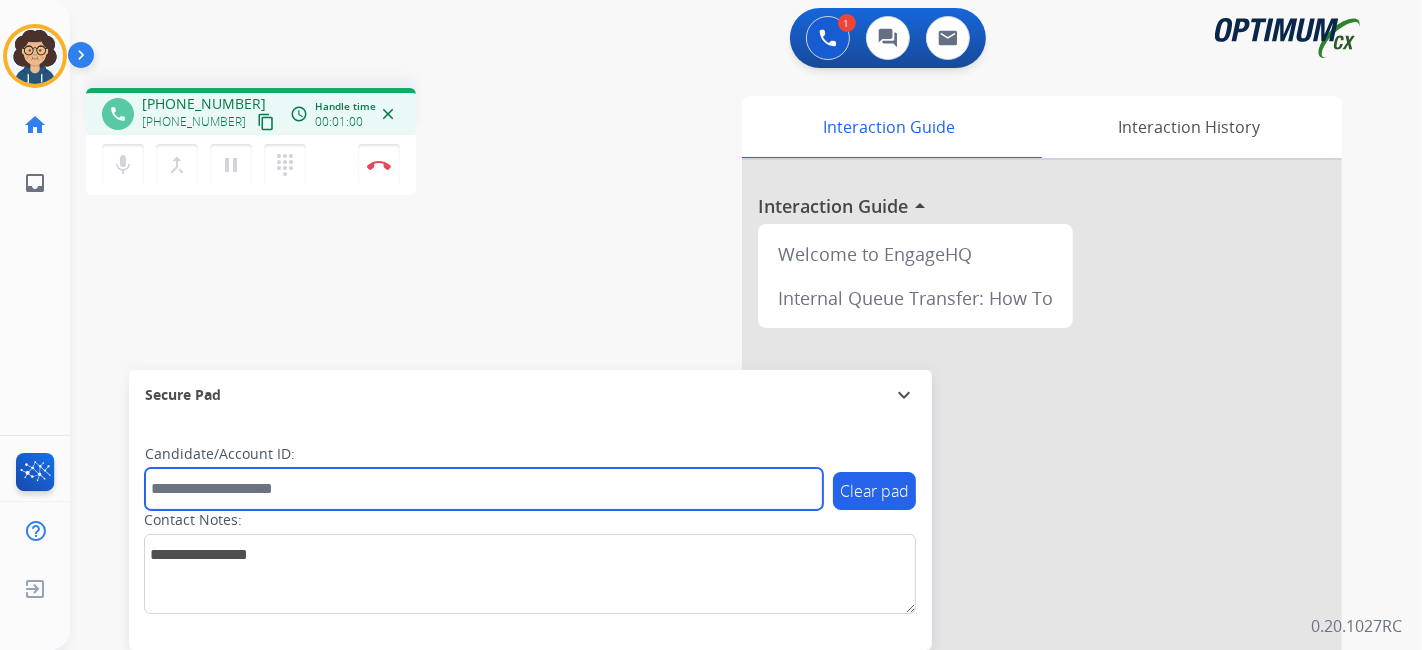 paste on "*******" 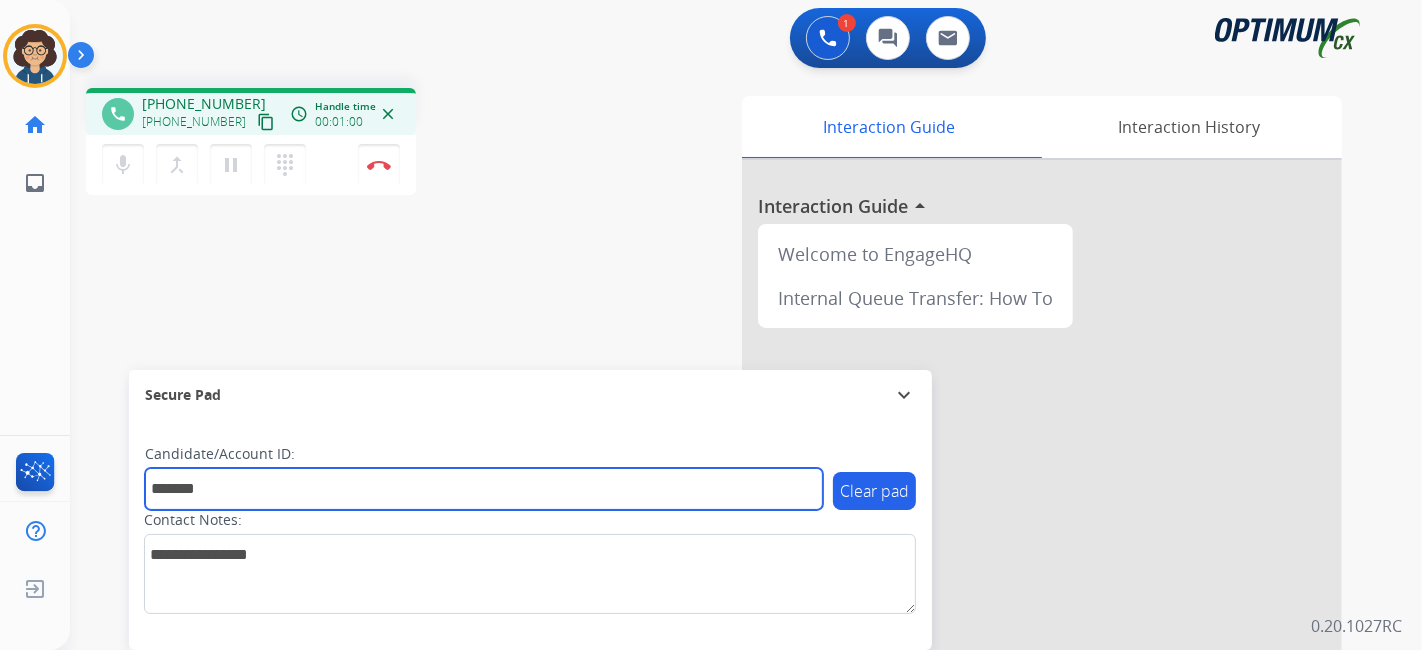type on "*******" 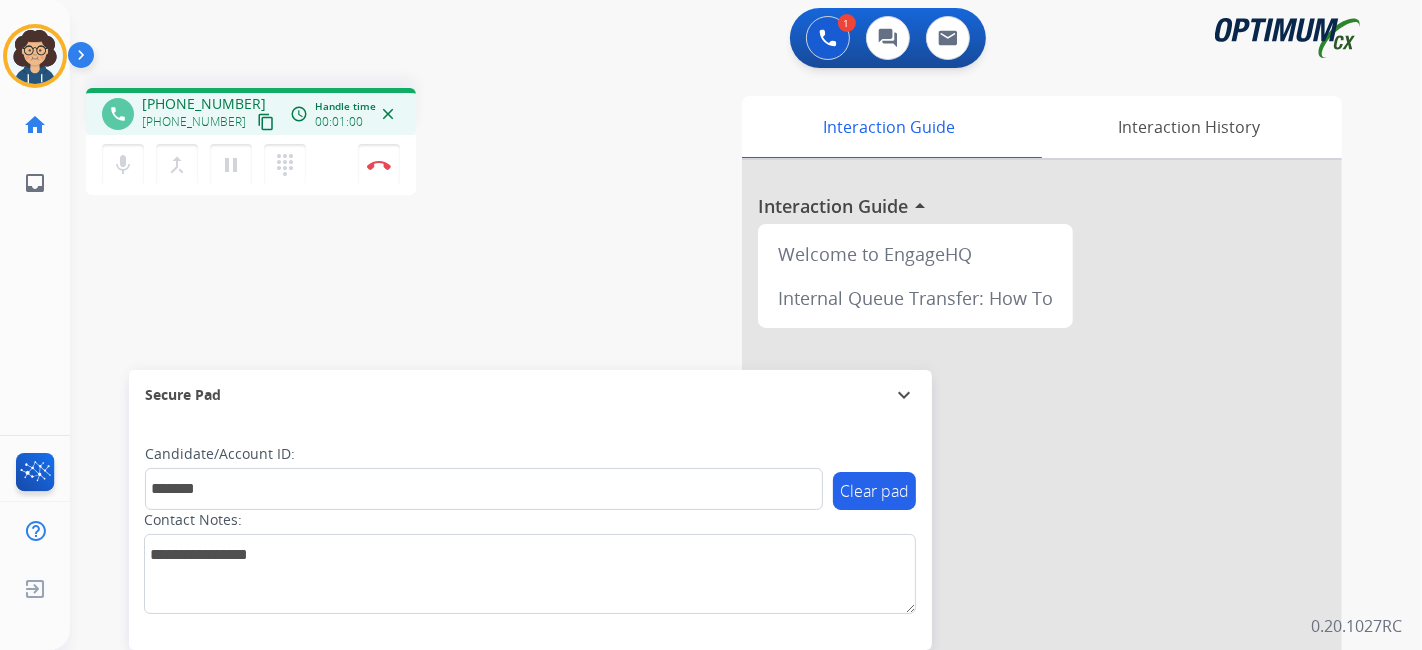 drag, startPoint x: 507, startPoint y: 301, endPoint x: 508, endPoint y: 213, distance: 88.005684 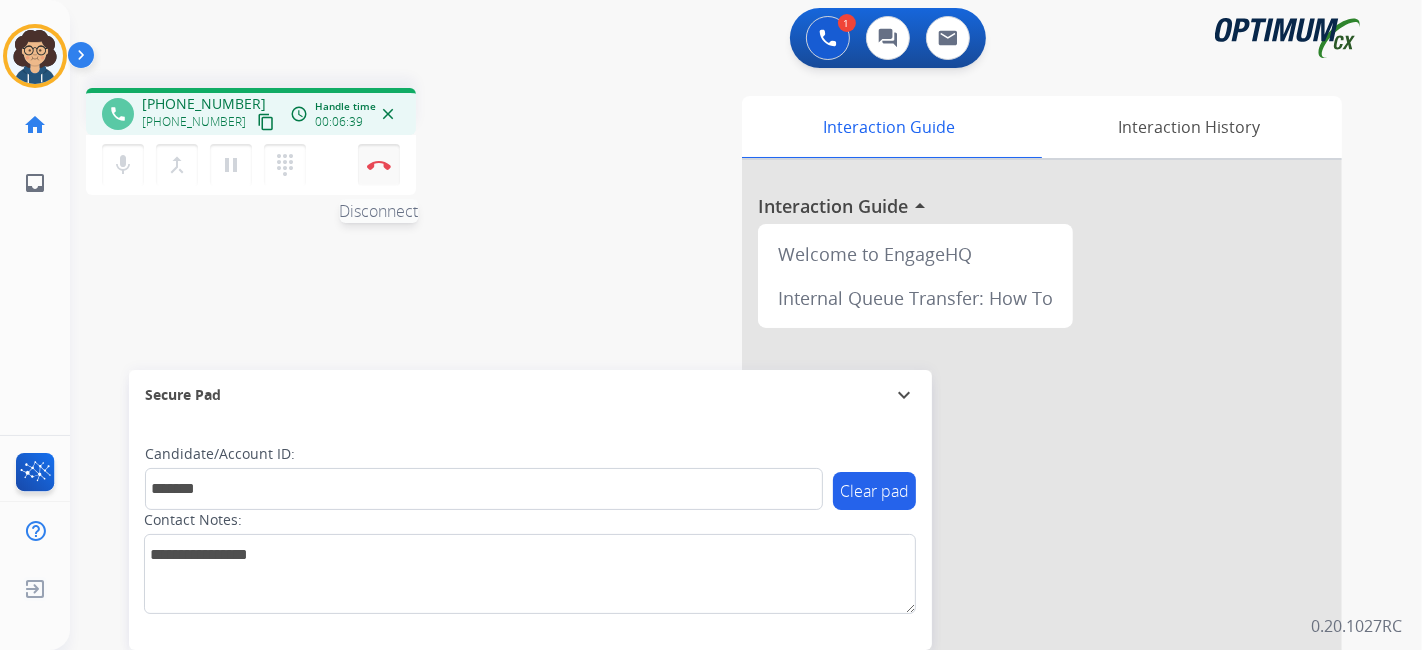 click on "Disconnect" at bounding box center [379, 165] 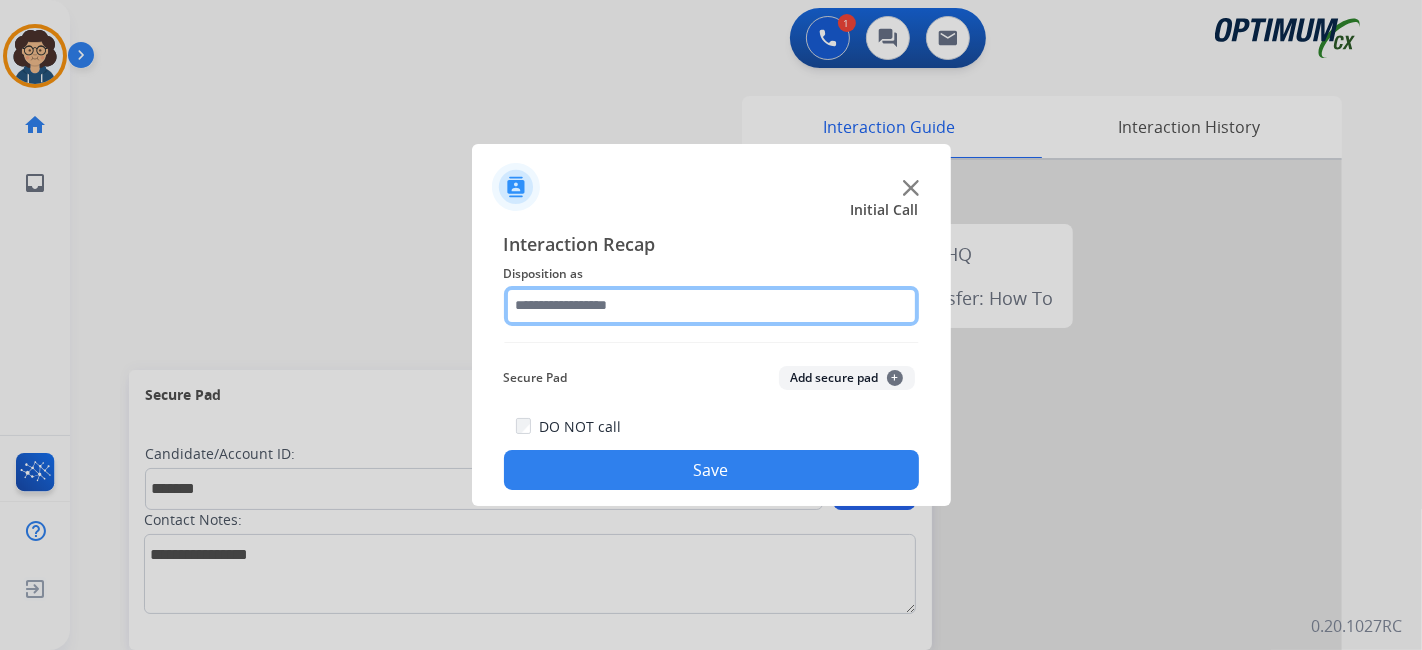 click 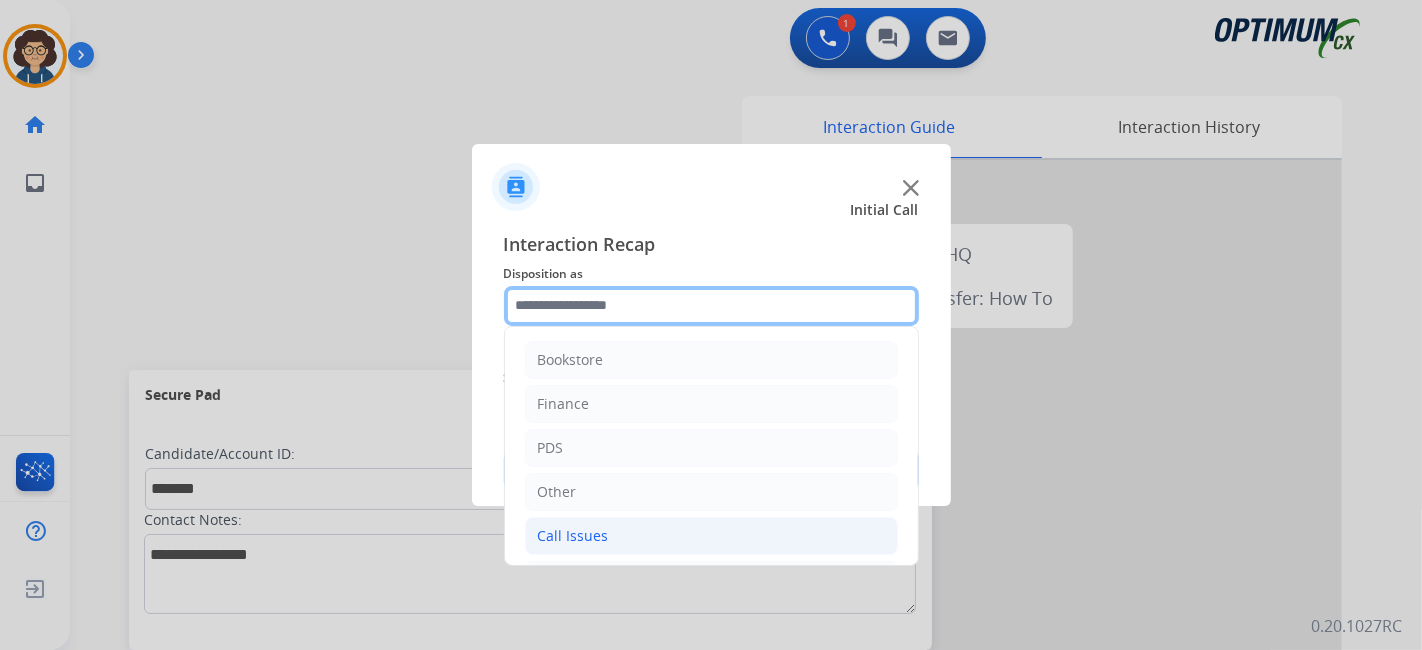 scroll, scrollTop: 131, scrollLeft: 0, axis: vertical 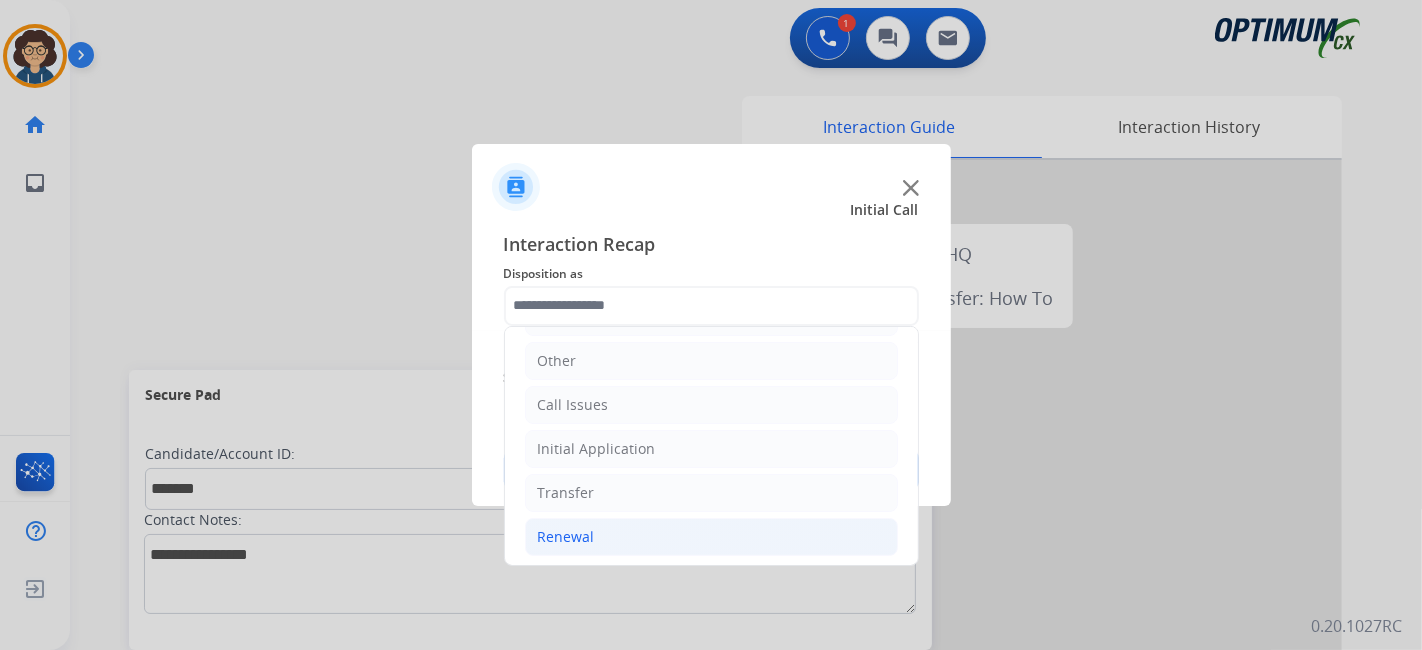 click on "Renewal" 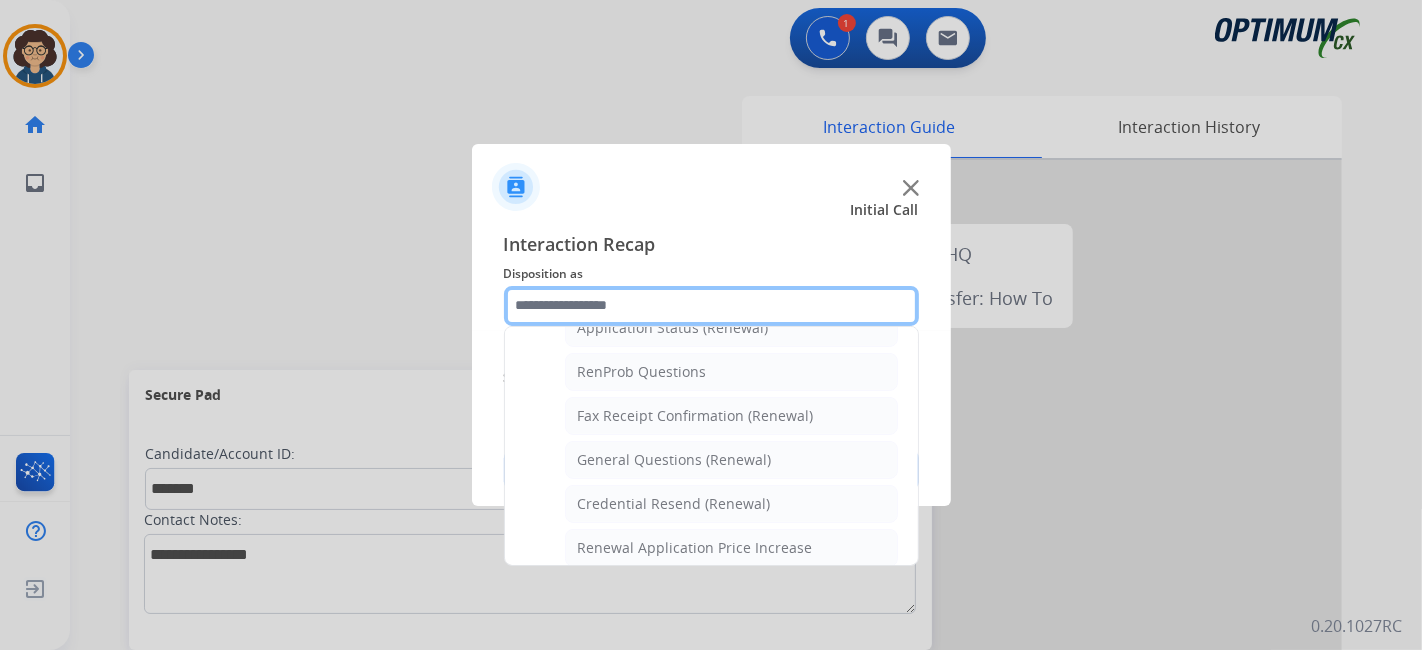 scroll, scrollTop: 502, scrollLeft: 0, axis: vertical 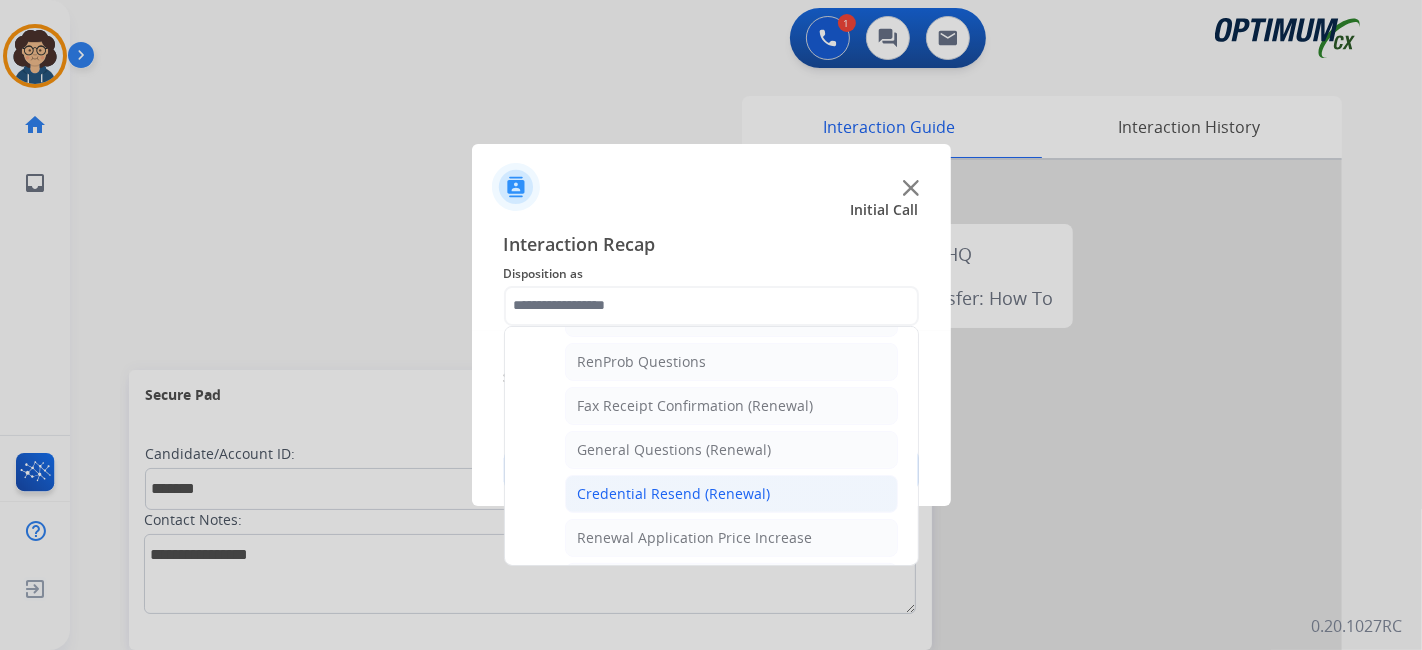 click on "Credential Resend (Renewal)" 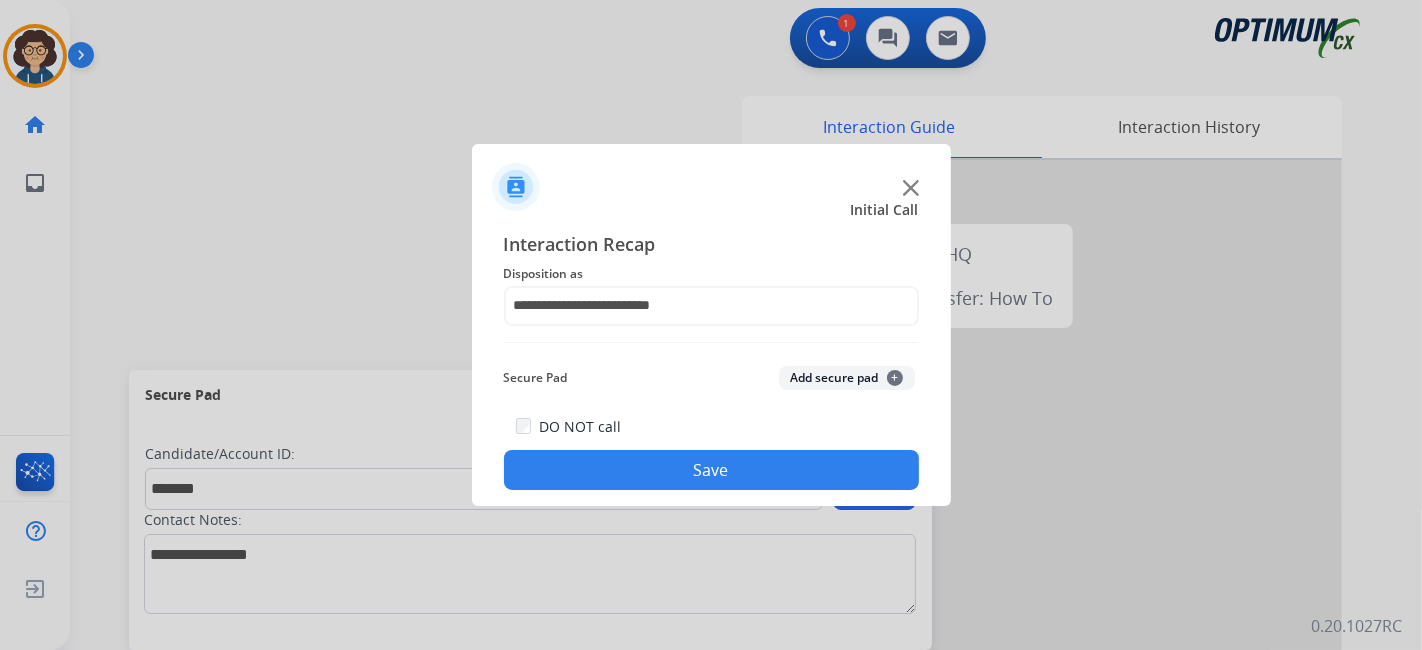 click on "Add secure pad  +" 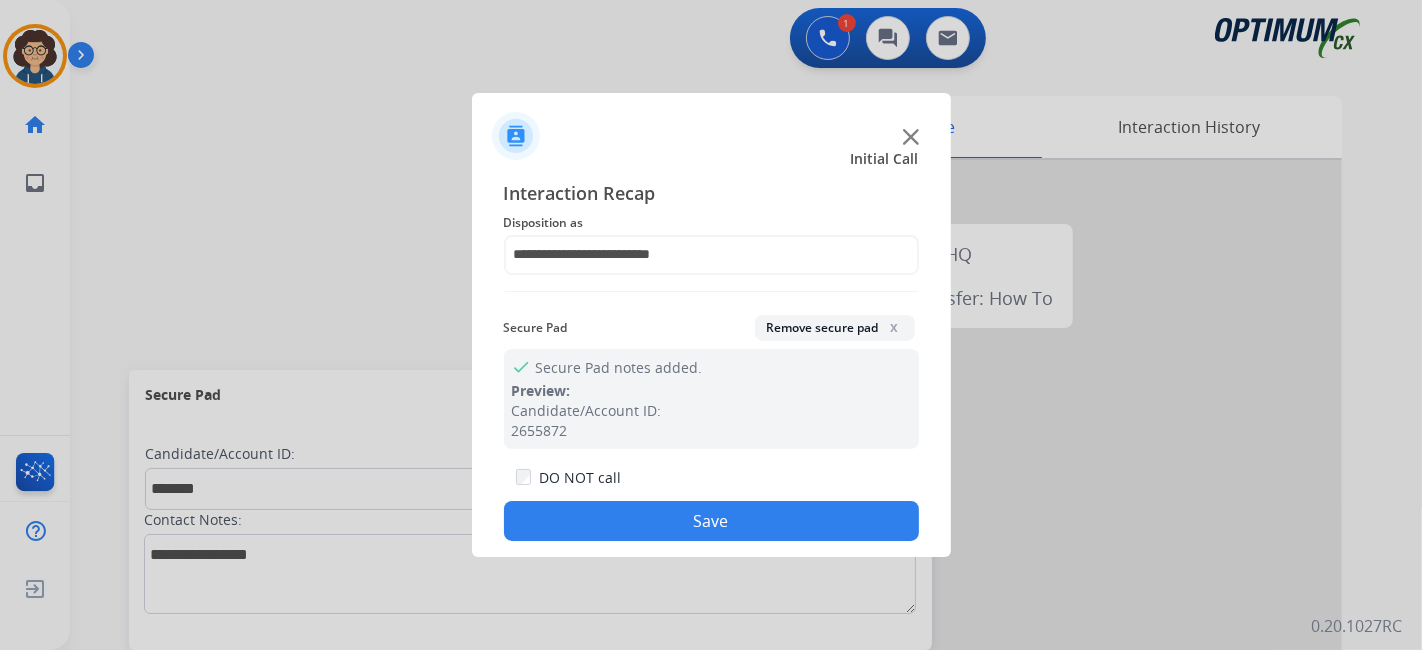 click on "Save" 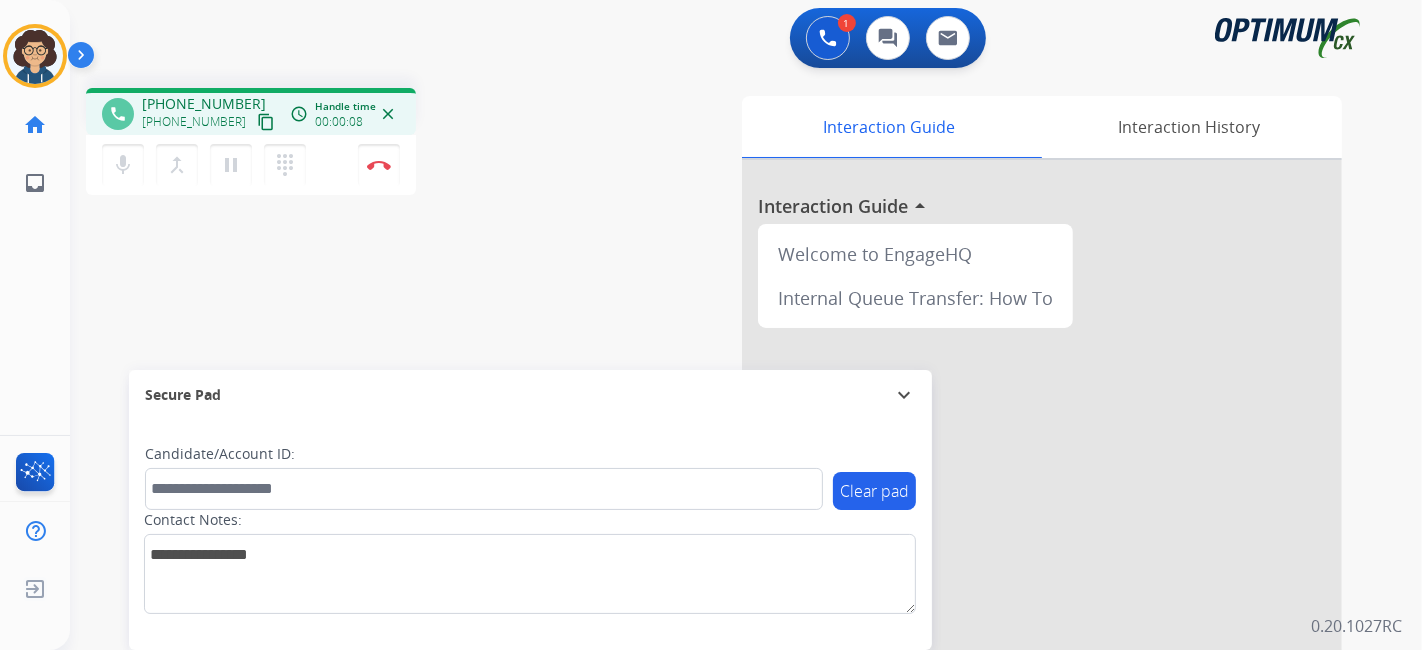 drag, startPoint x: 251, startPoint y: 118, endPoint x: 448, endPoint y: 3, distance: 228.10962 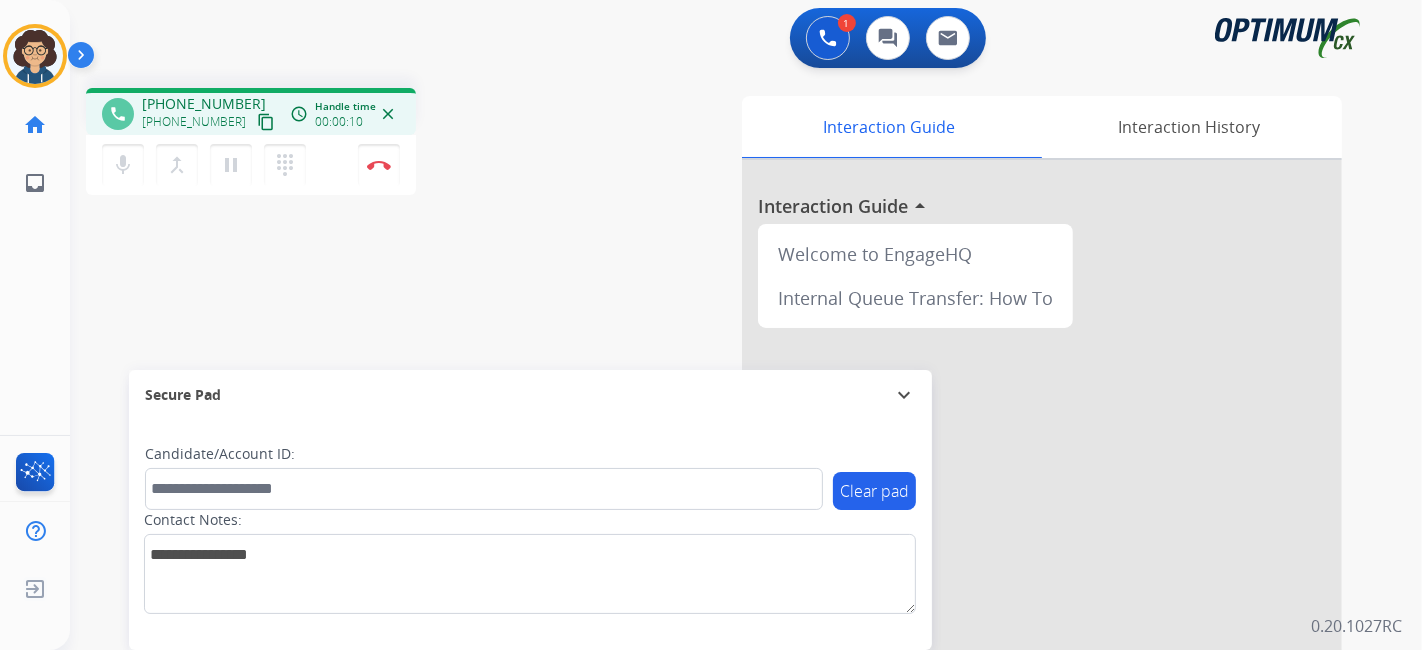 click on "content_copy" at bounding box center [266, 122] 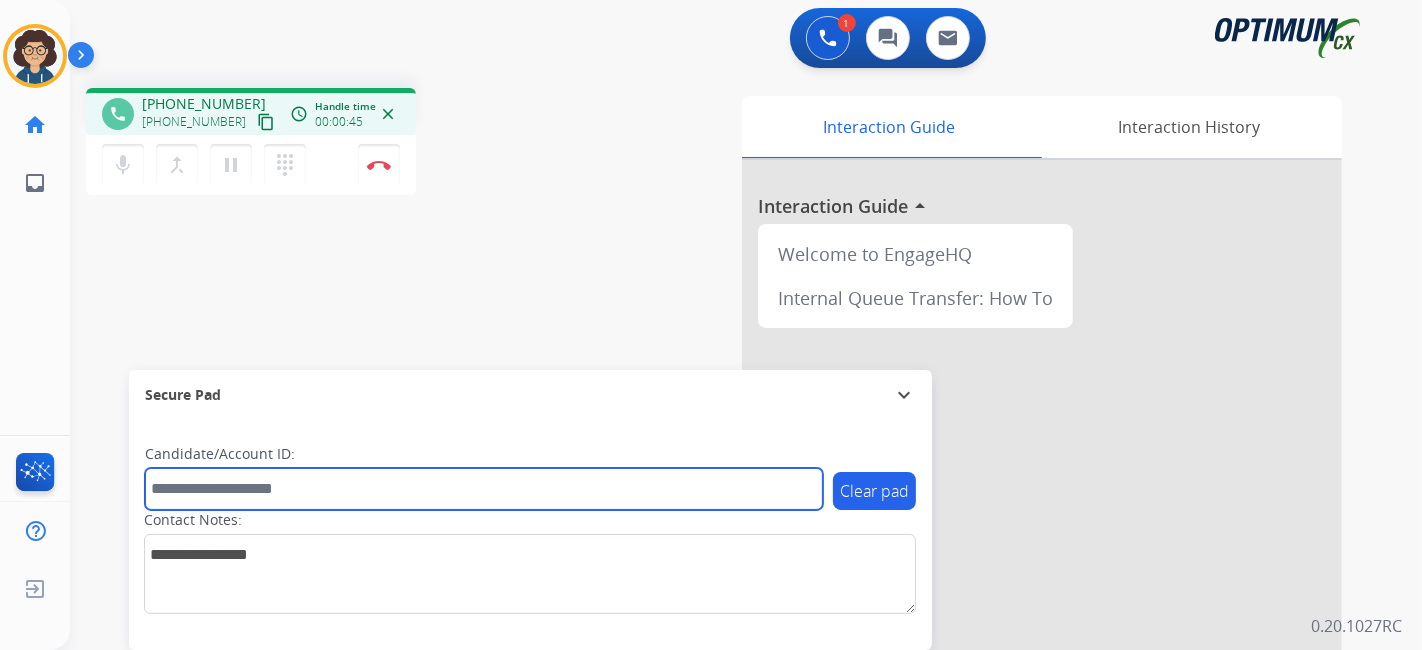 click at bounding box center [484, 489] 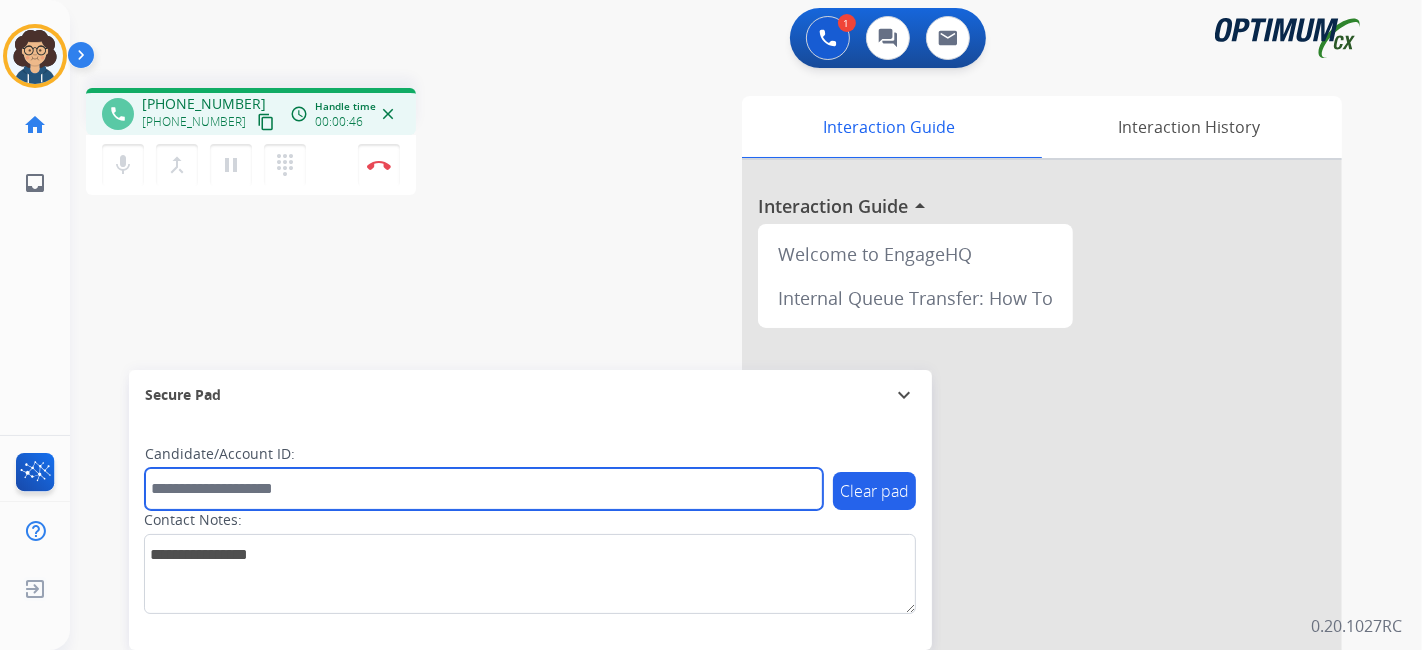 paste on "*******" 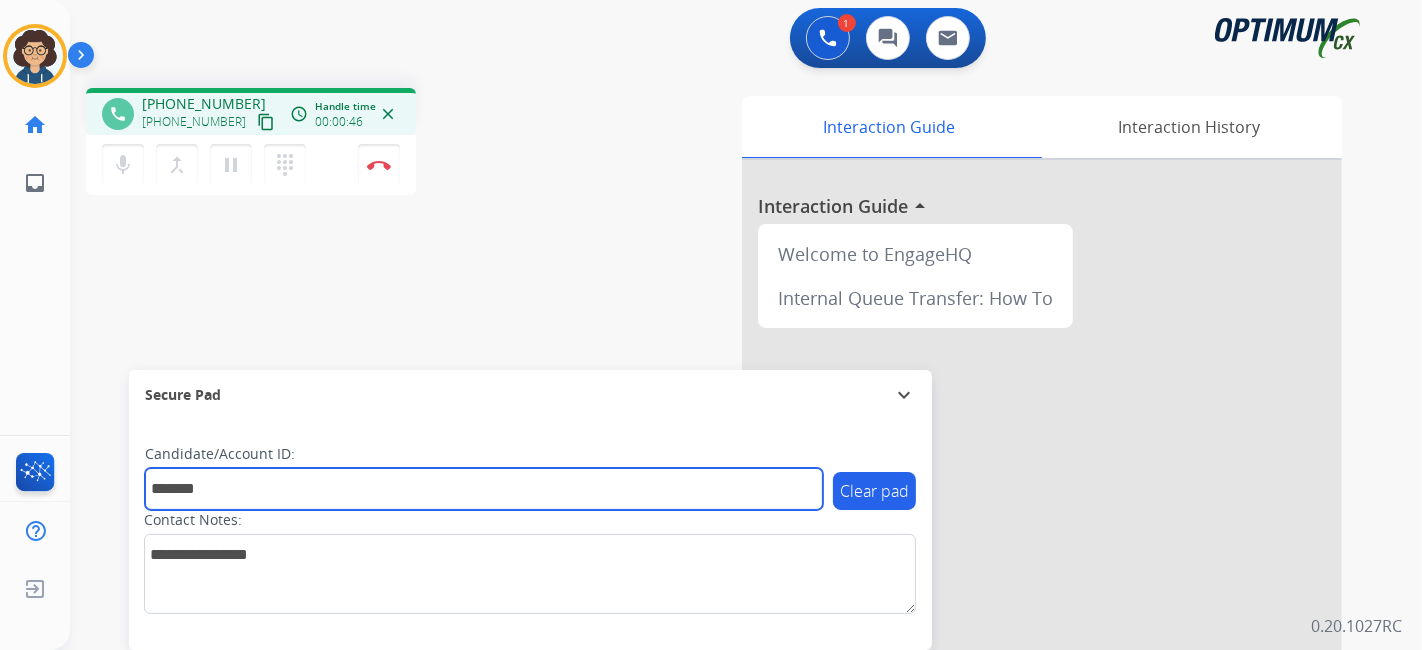 type on "*******" 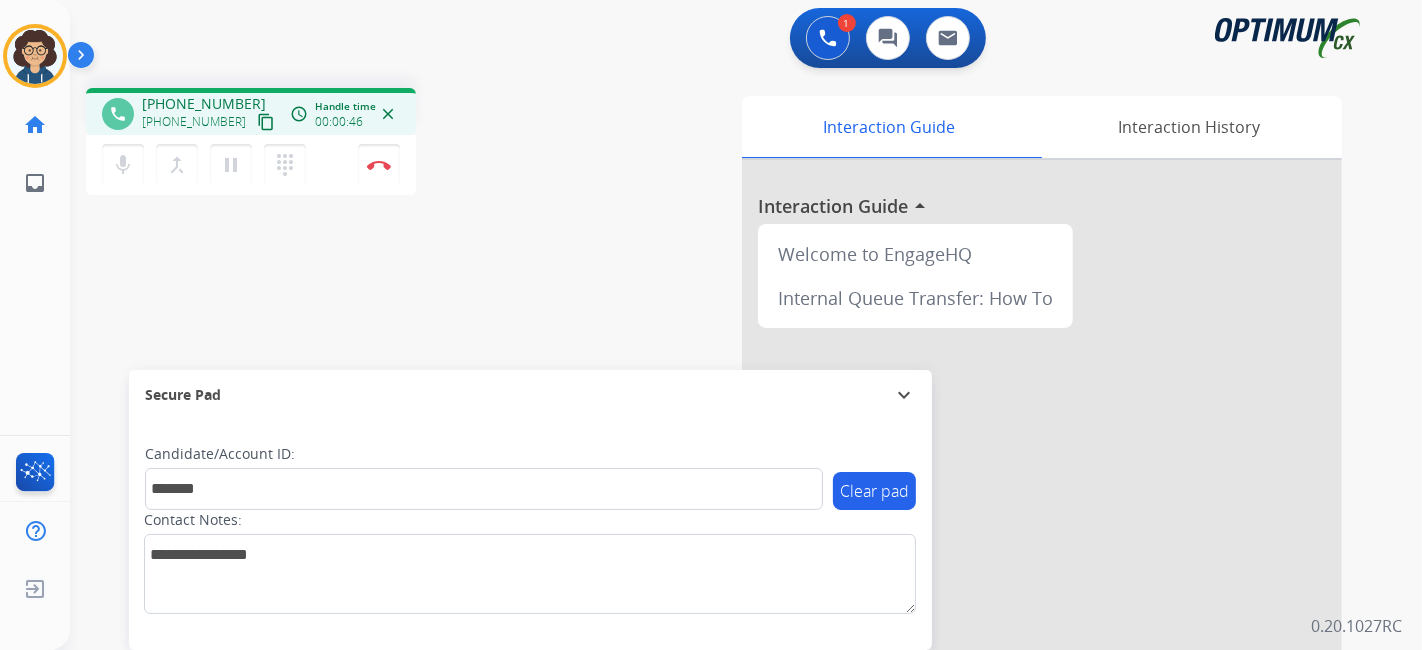 click on "phone [PHONE_NUMBER] [PHONE_NUMBER] content_copy access_time Call metrics Queue   01:40 Hold   00:00 Talk   00:44 Total   02:23 Handle time 00:00:46 close mic Mute merge_type Bridge pause Hold dialpad Dialpad Disconnect swap_horiz Break voice bridge close_fullscreen Connect 3-Way Call merge_type Separate 3-Way Call  Interaction Guide   Interaction History  Interaction Guide arrow_drop_up  Welcome to EngageHQ   Internal Queue Transfer: How To  Secure Pad expand_more Clear pad Candidate/Account ID: ******* Contact Notes:" at bounding box center (722, 489) 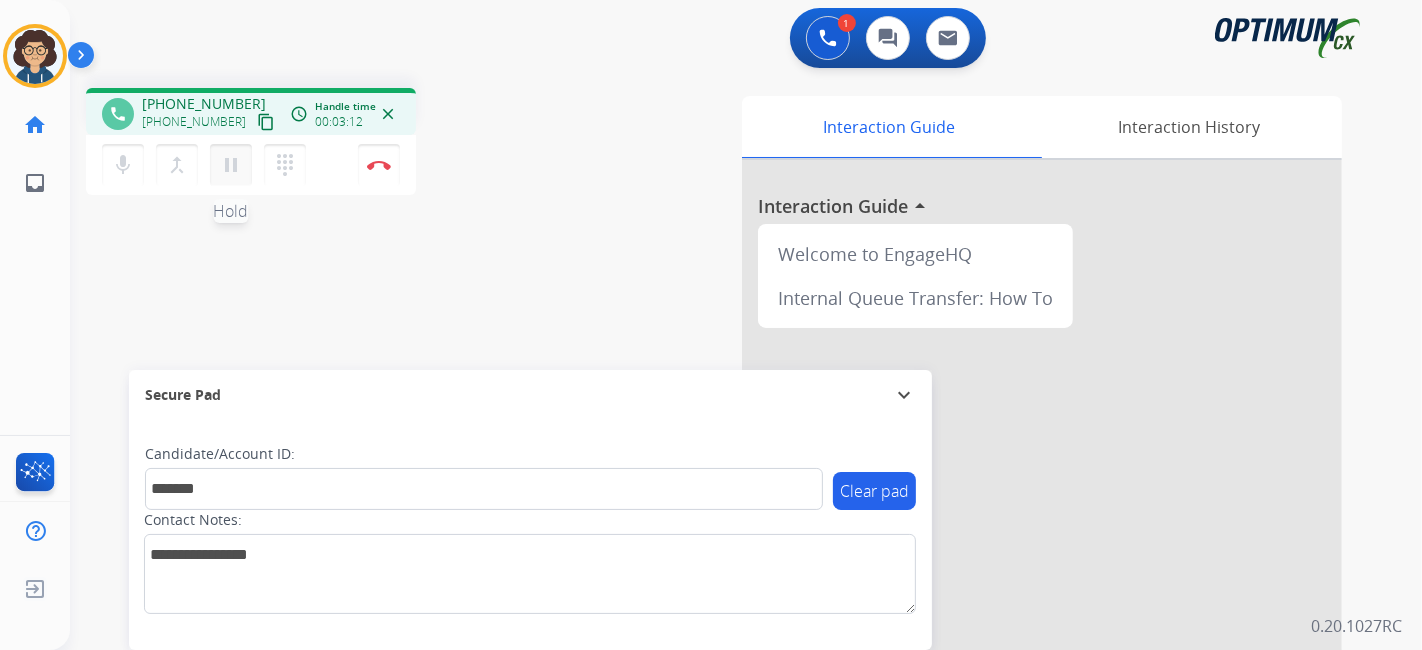 click on "pause" at bounding box center (231, 165) 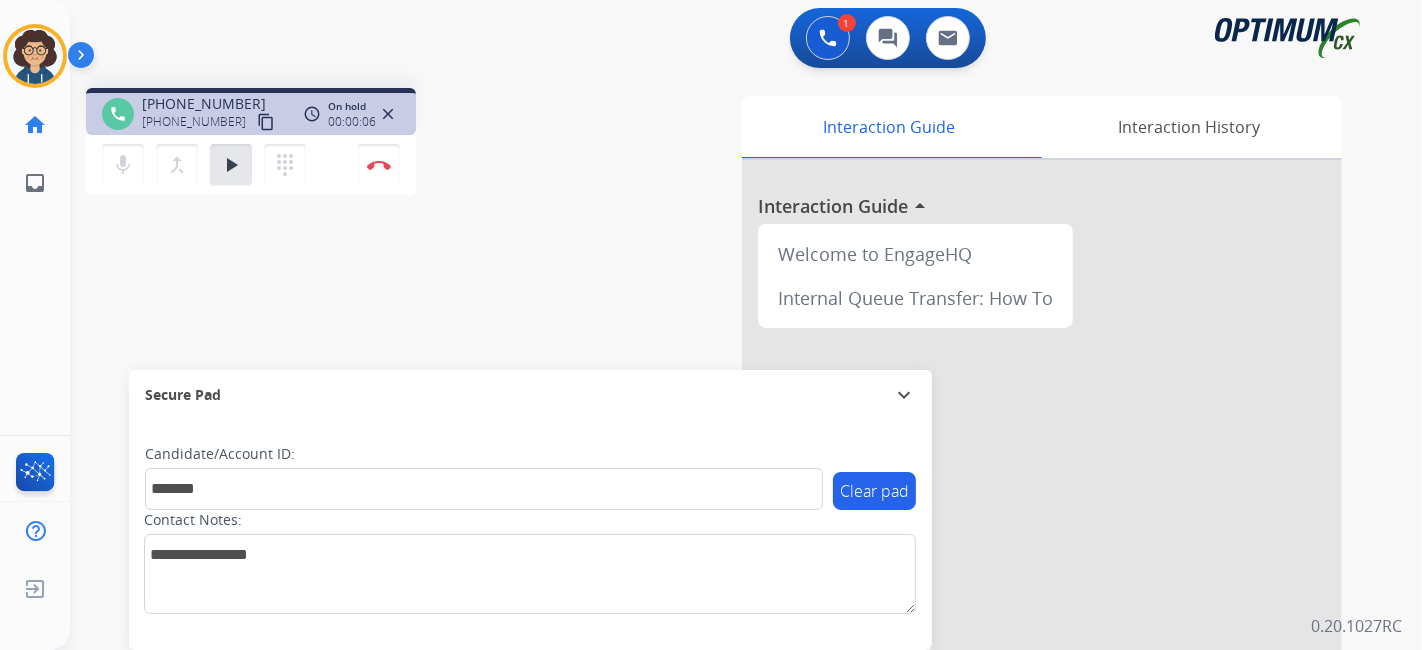 drag, startPoint x: 474, startPoint y: 315, endPoint x: 382, endPoint y: 9, distance: 319.5309 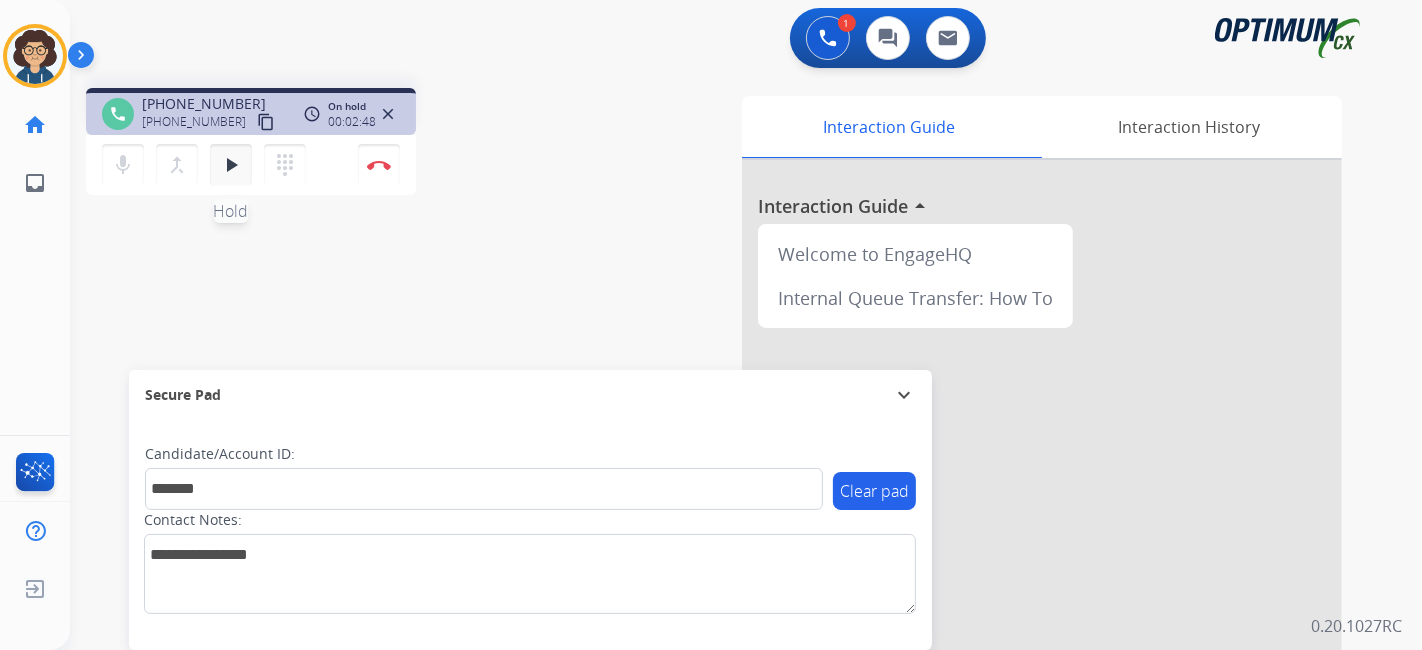 click on "play_arrow" at bounding box center [231, 165] 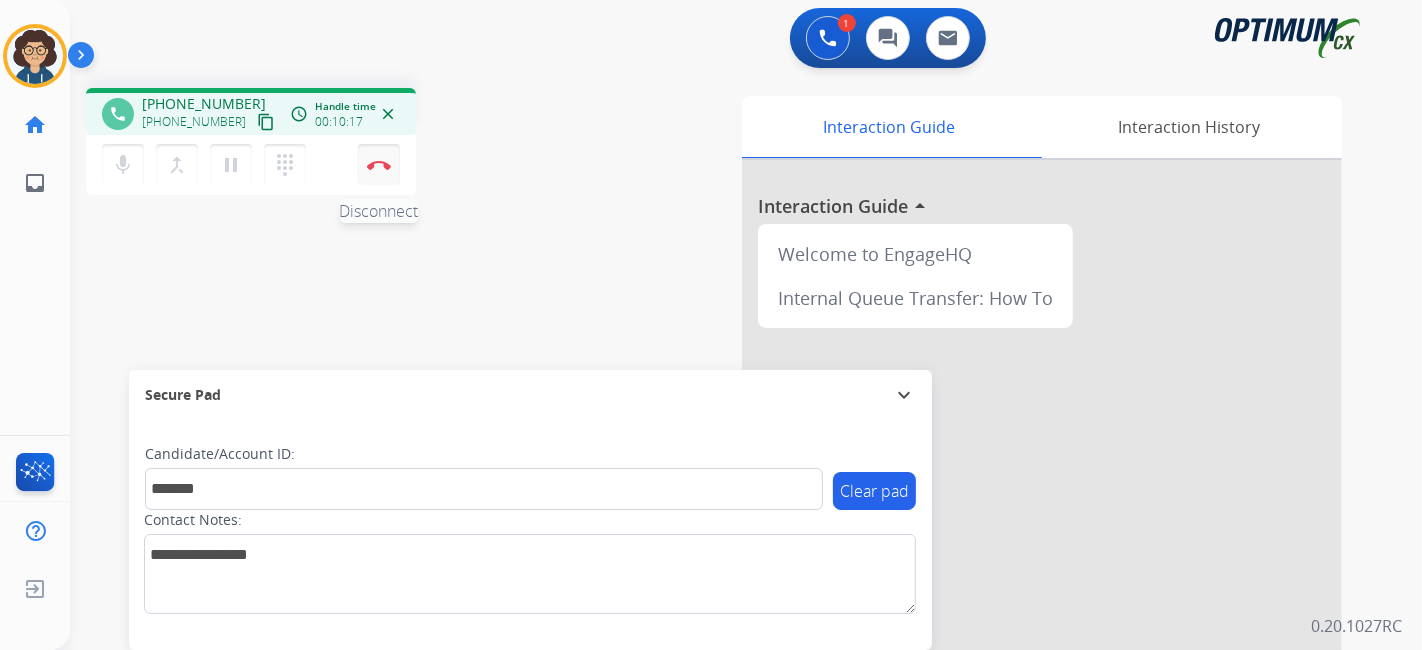 click on "Disconnect" at bounding box center (379, 165) 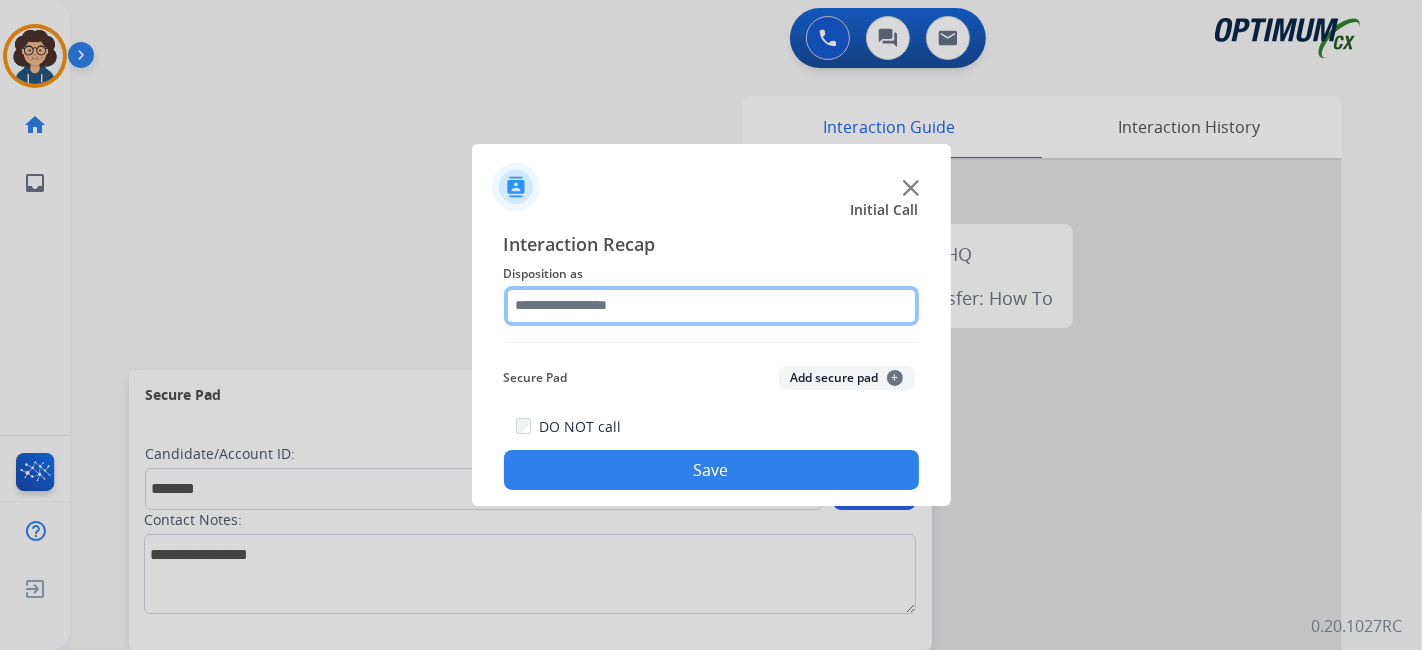 click 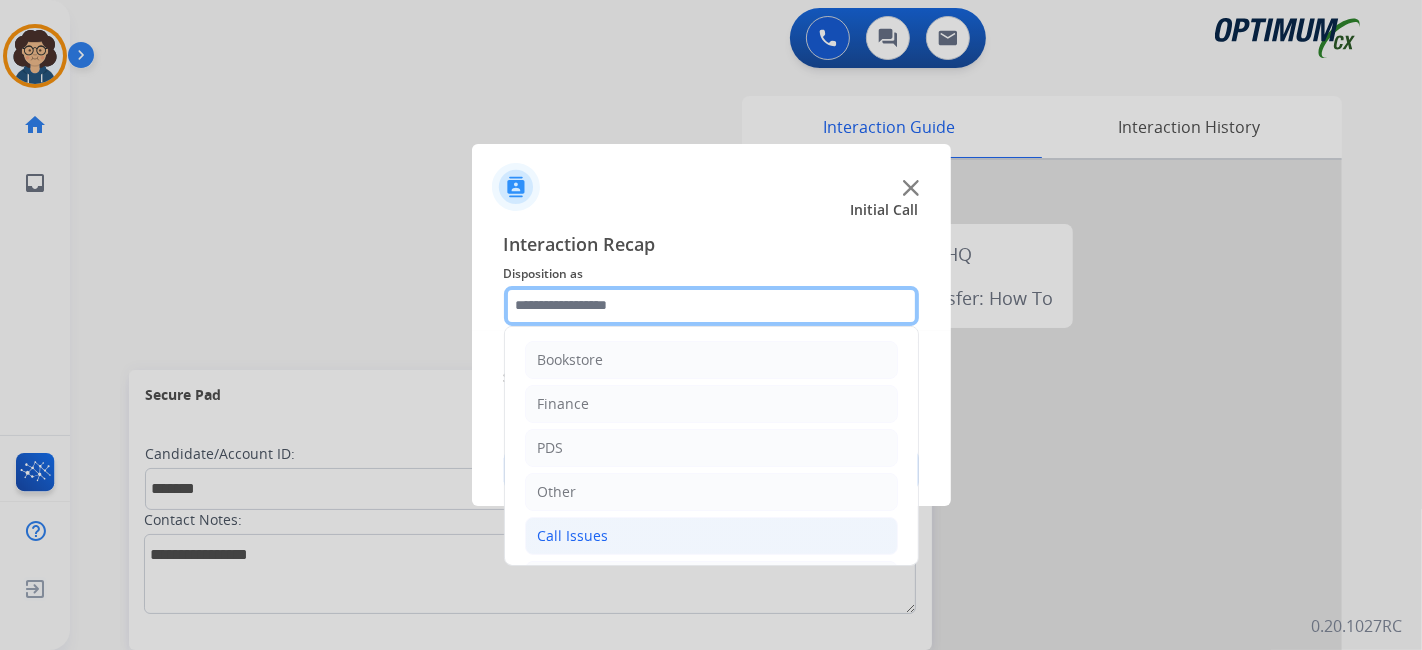 scroll, scrollTop: 131, scrollLeft: 0, axis: vertical 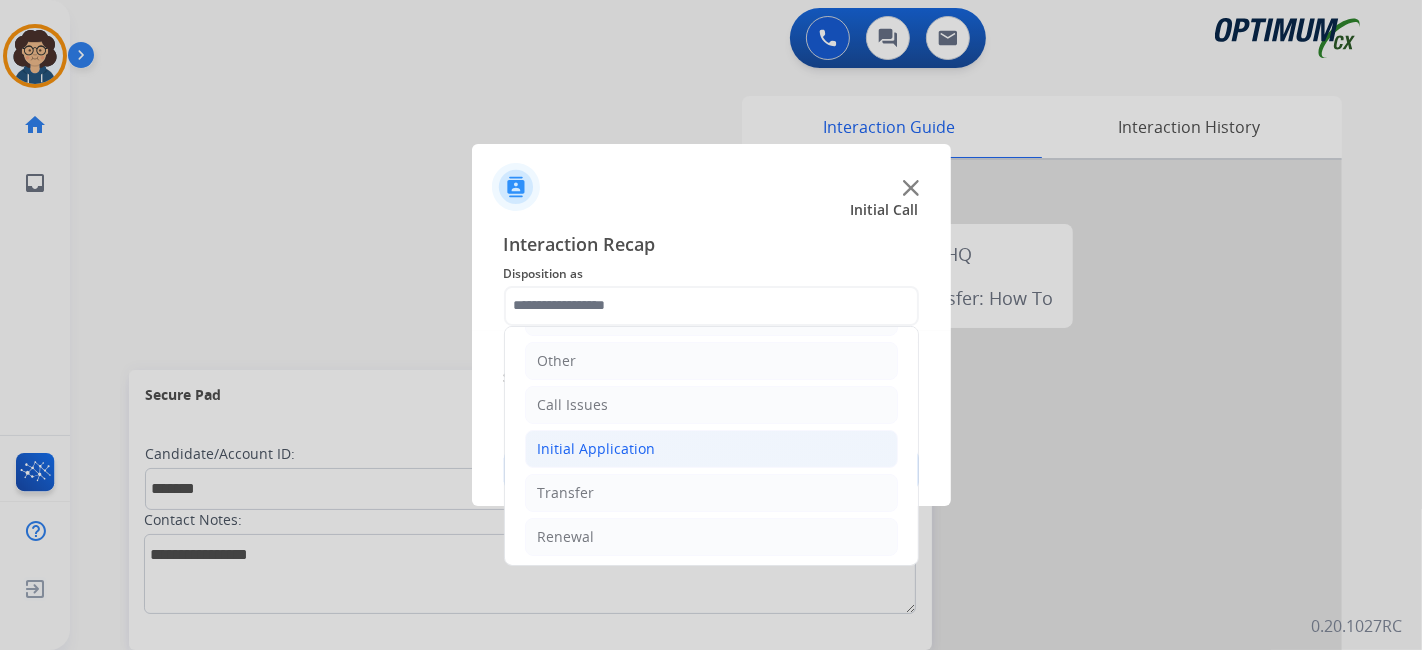 click on "Initial Application" 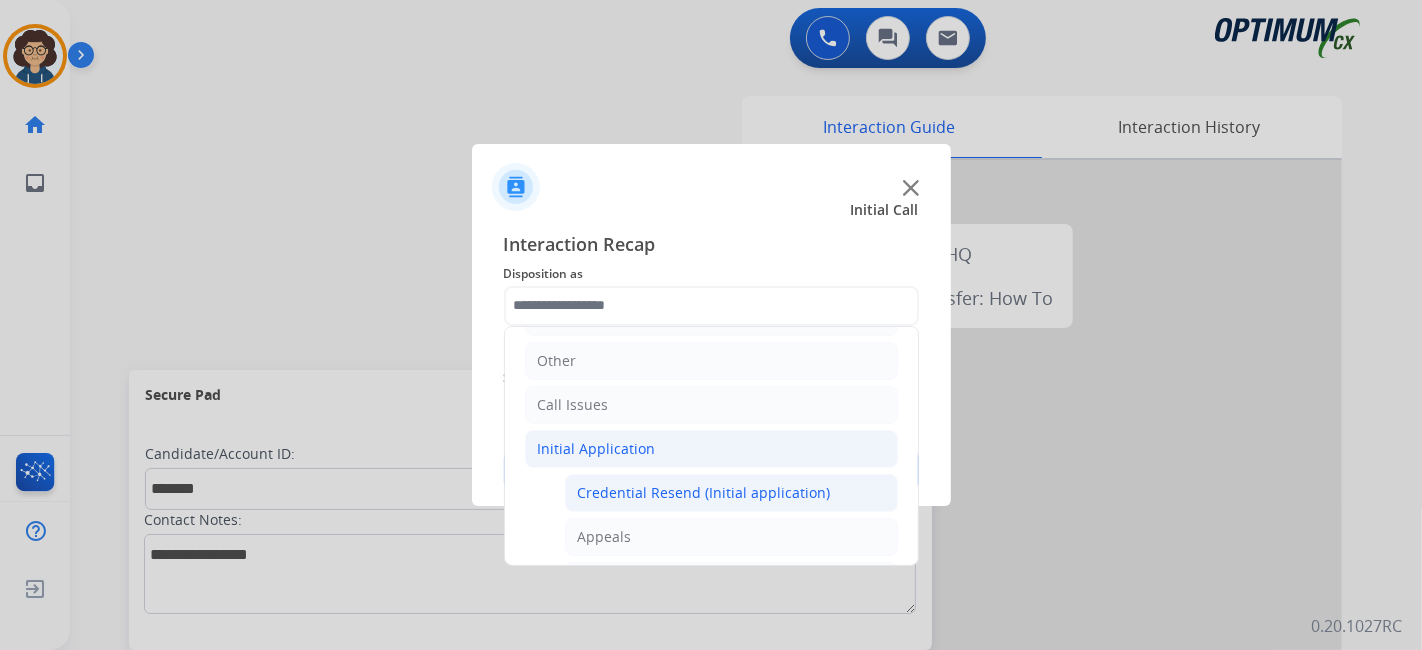 click on "Credential Resend (Initial application)" 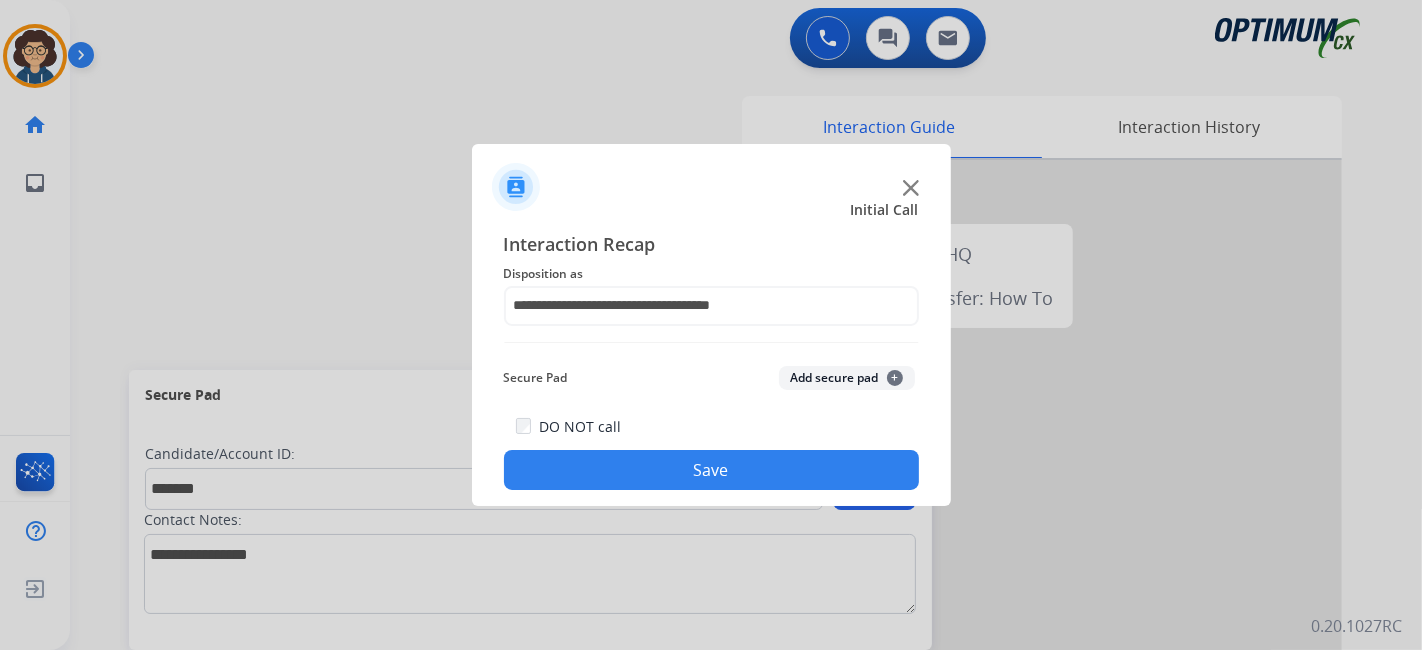 click on "Add secure pad  +" 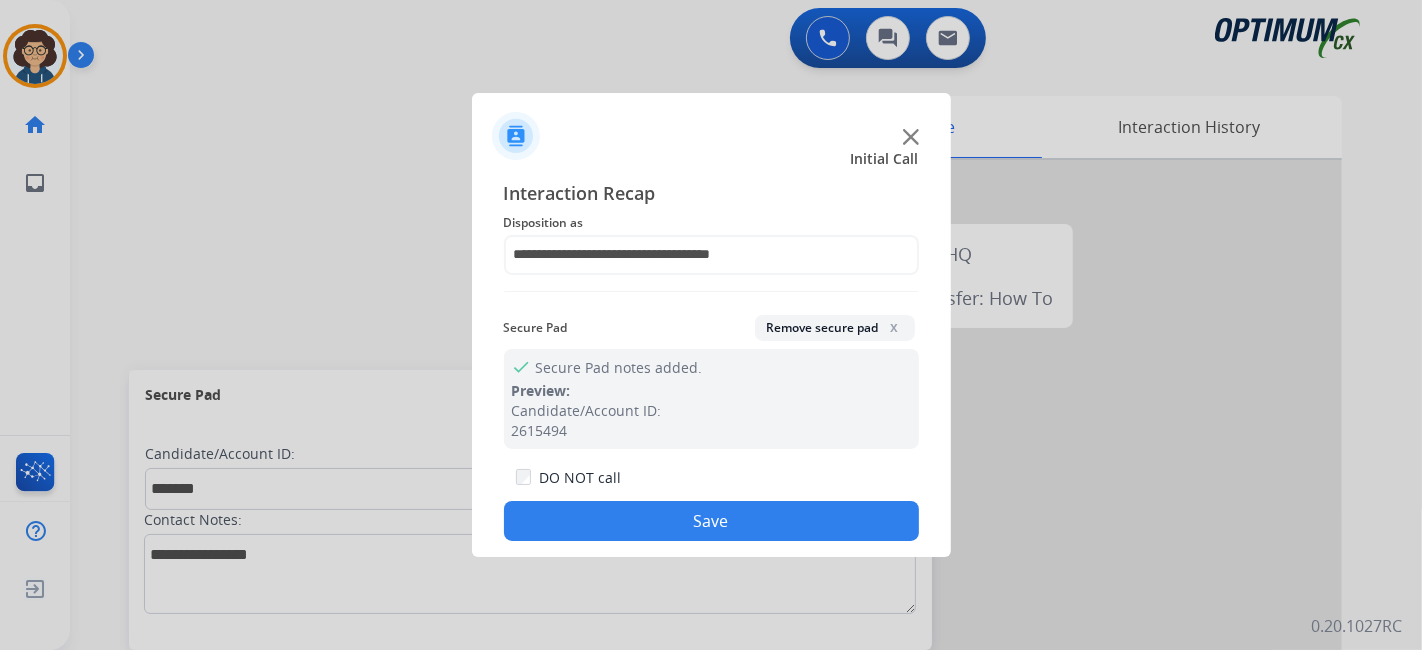 drag, startPoint x: 711, startPoint y: 509, endPoint x: 457, endPoint y: 29, distance: 543.0617 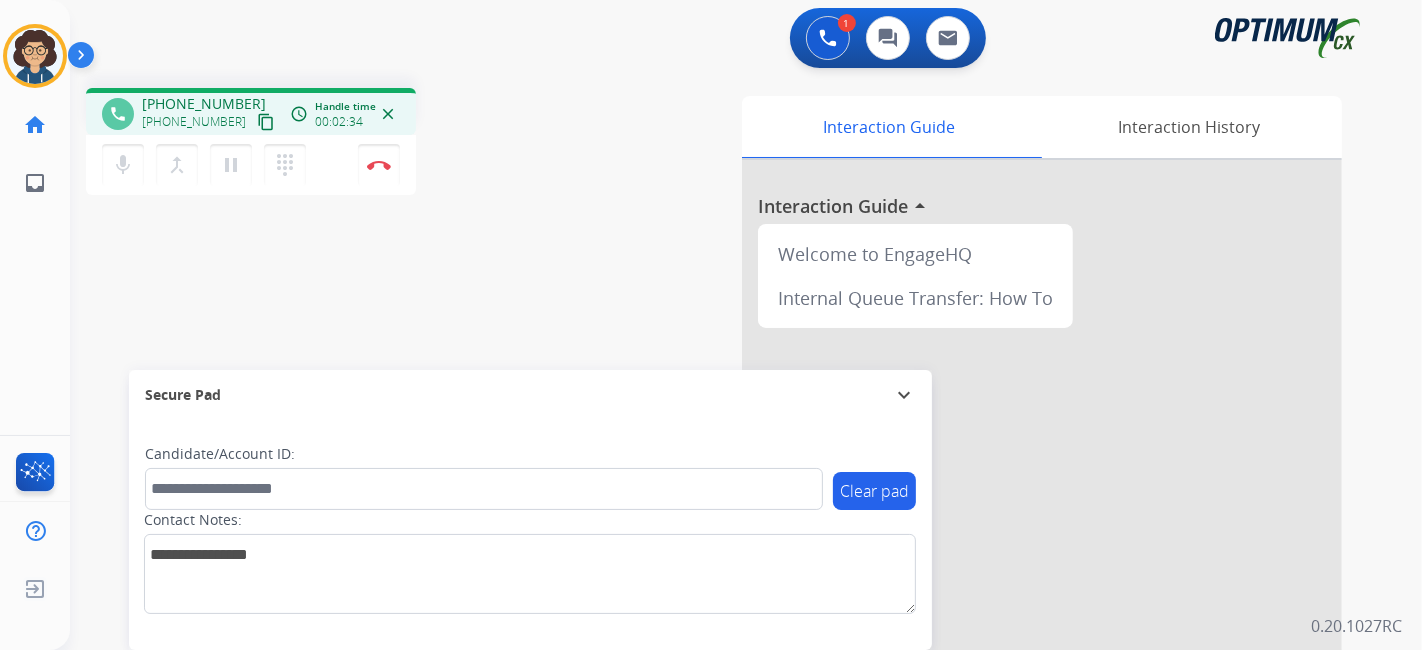 drag, startPoint x: 240, startPoint y: 117, endPoint x: 371, endPoint y: 1, distance: 174.97714 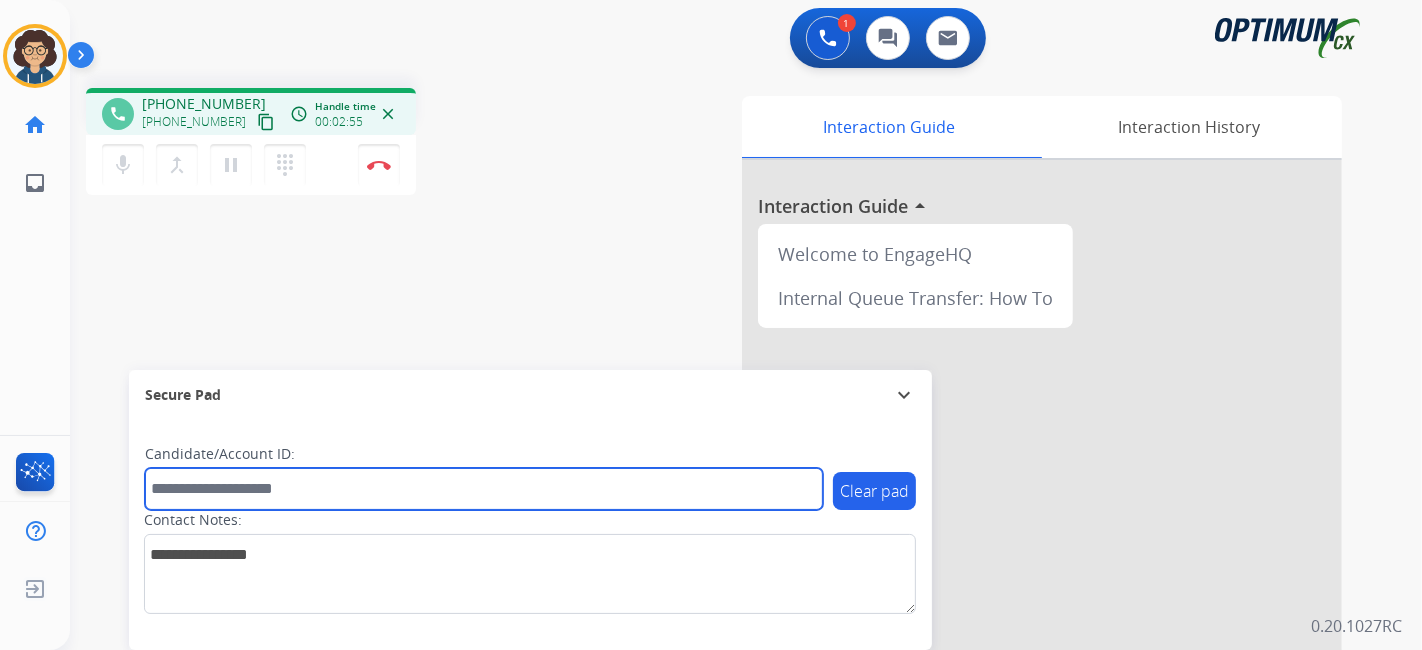 click at bounding box center [484, 489] 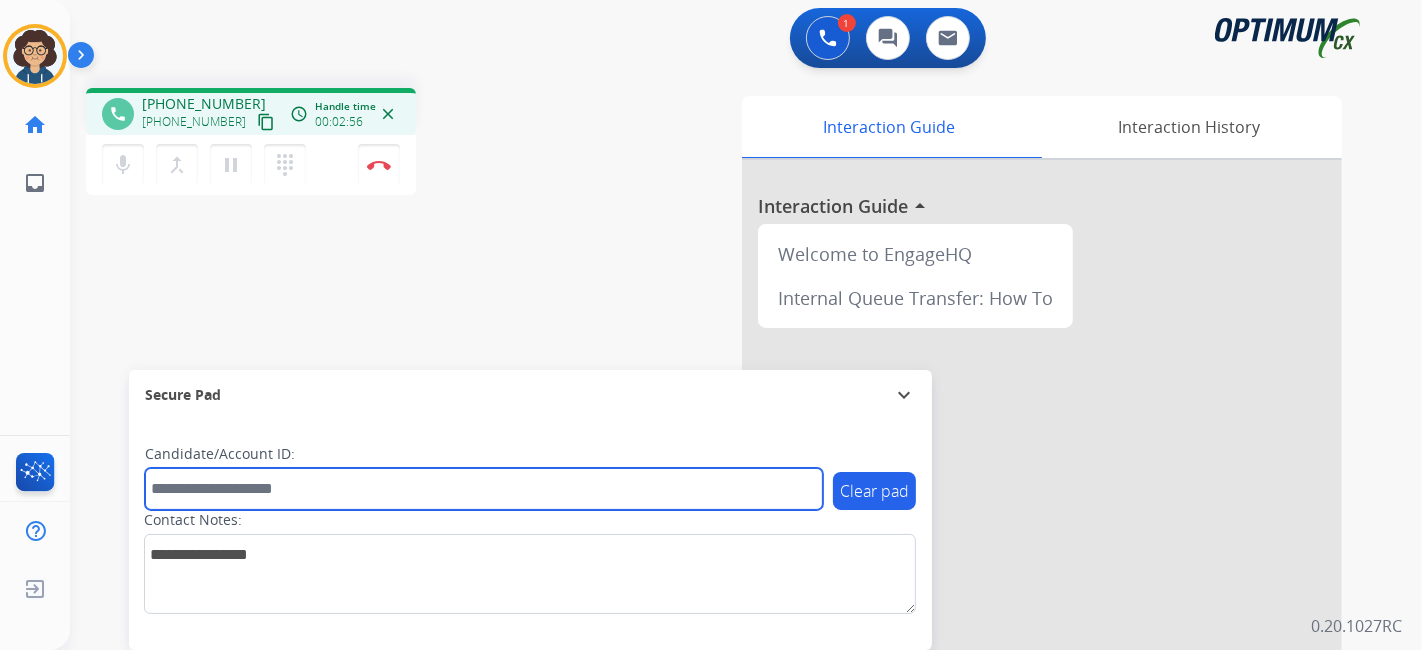 paste on "*******" 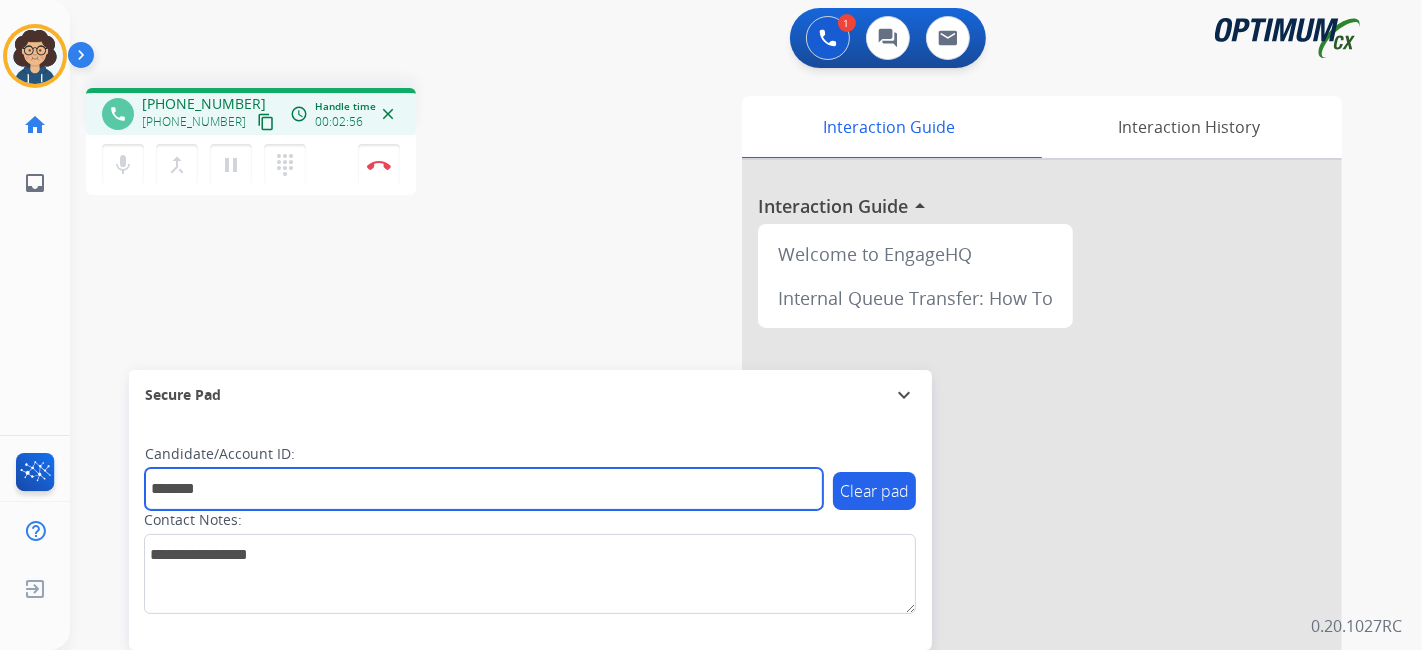 type on "*******" 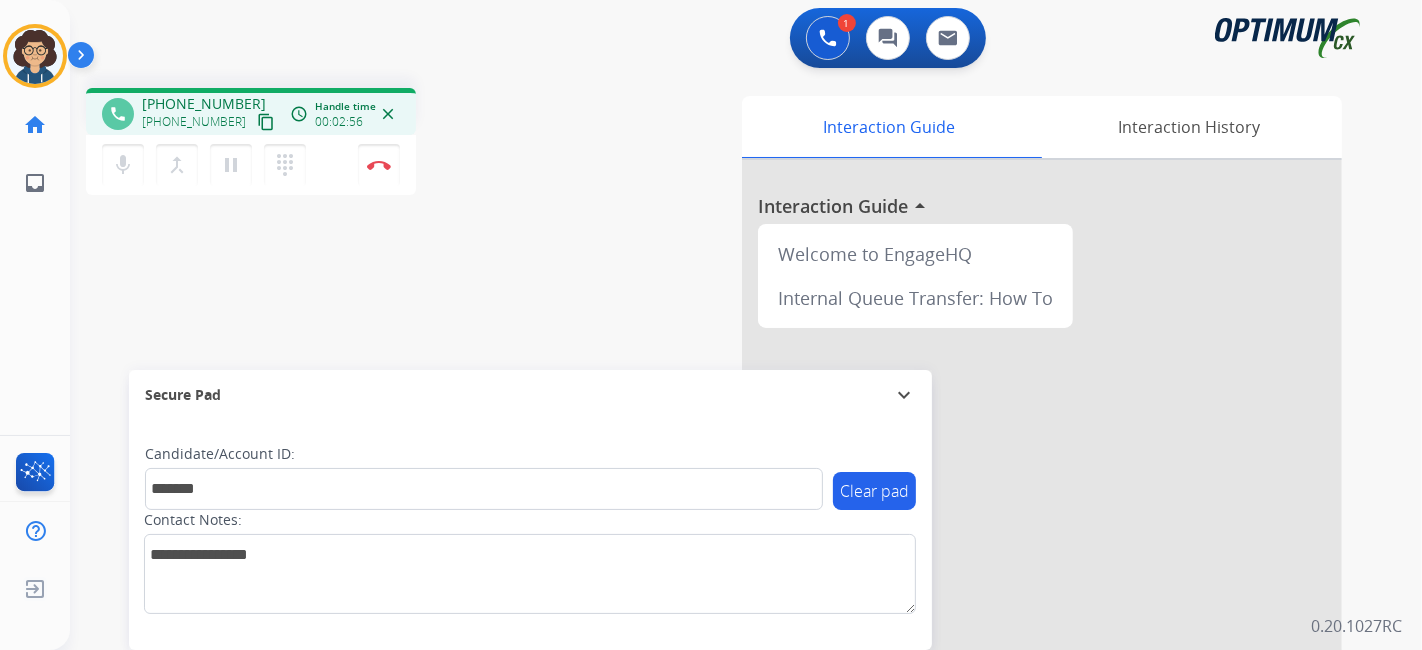 drag, startPoint x: 542, startPoint y: 340, endPoint x: 549, endPoint y: 315, distance: 25.96151 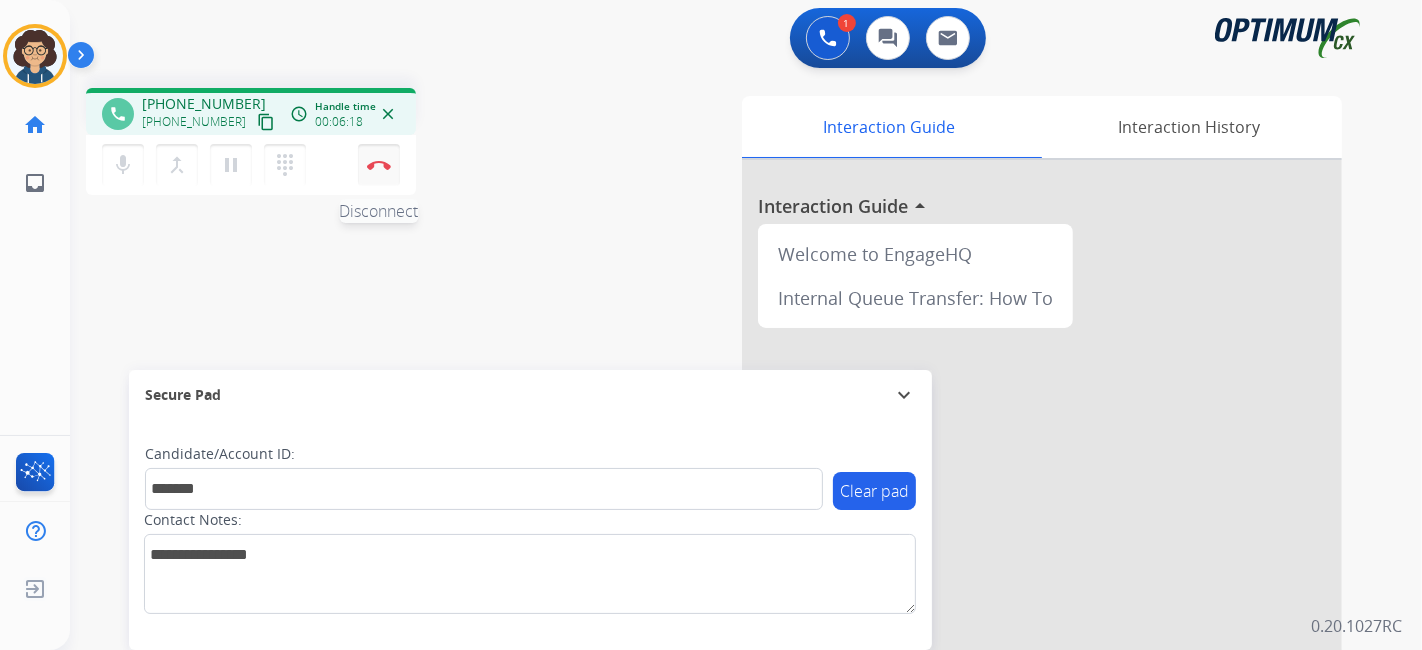 click on "Disconnect" at bounding box center (379, 165) 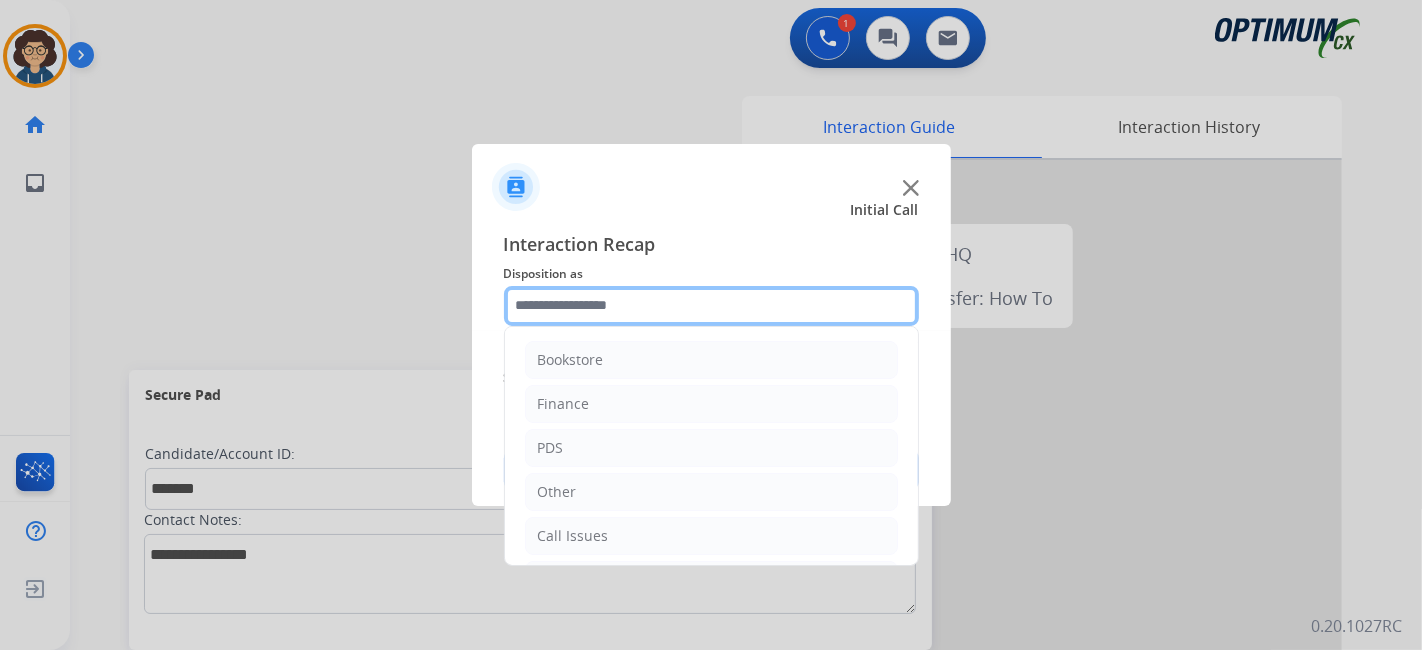 click 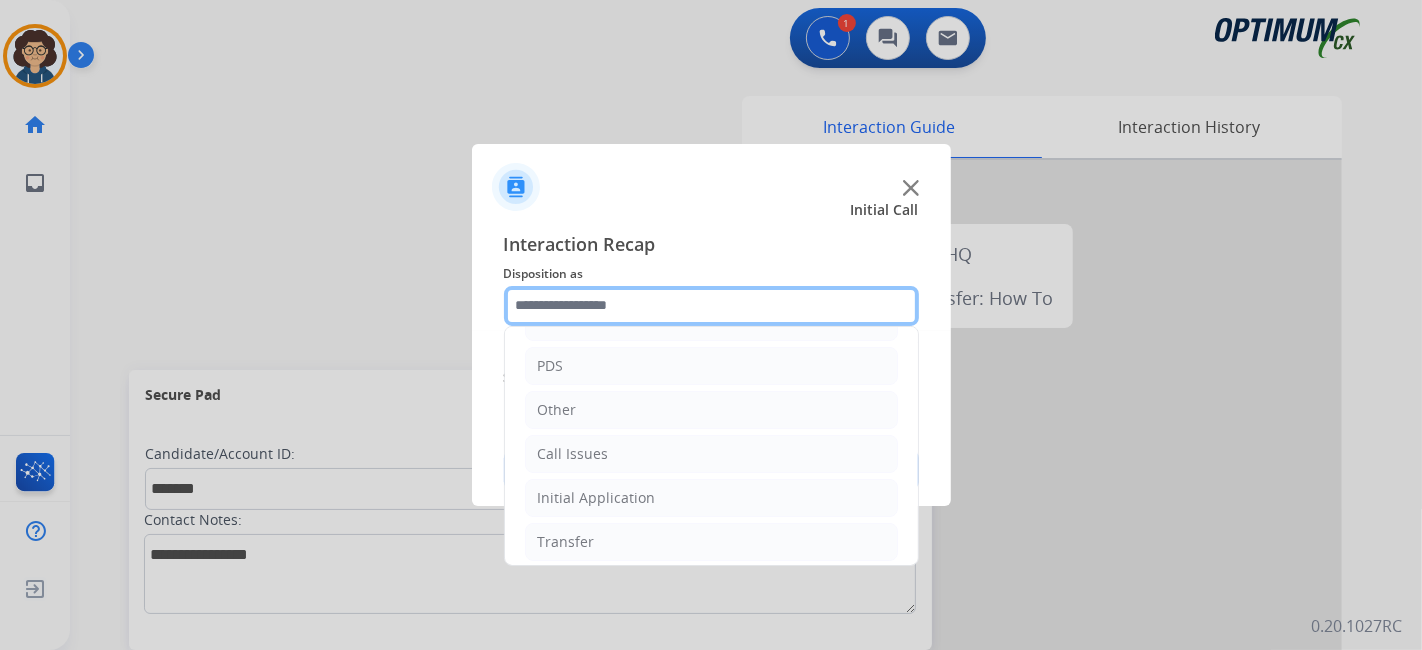 scroll, scrollTop: 131, scrollLeft: 0, axis: vertical 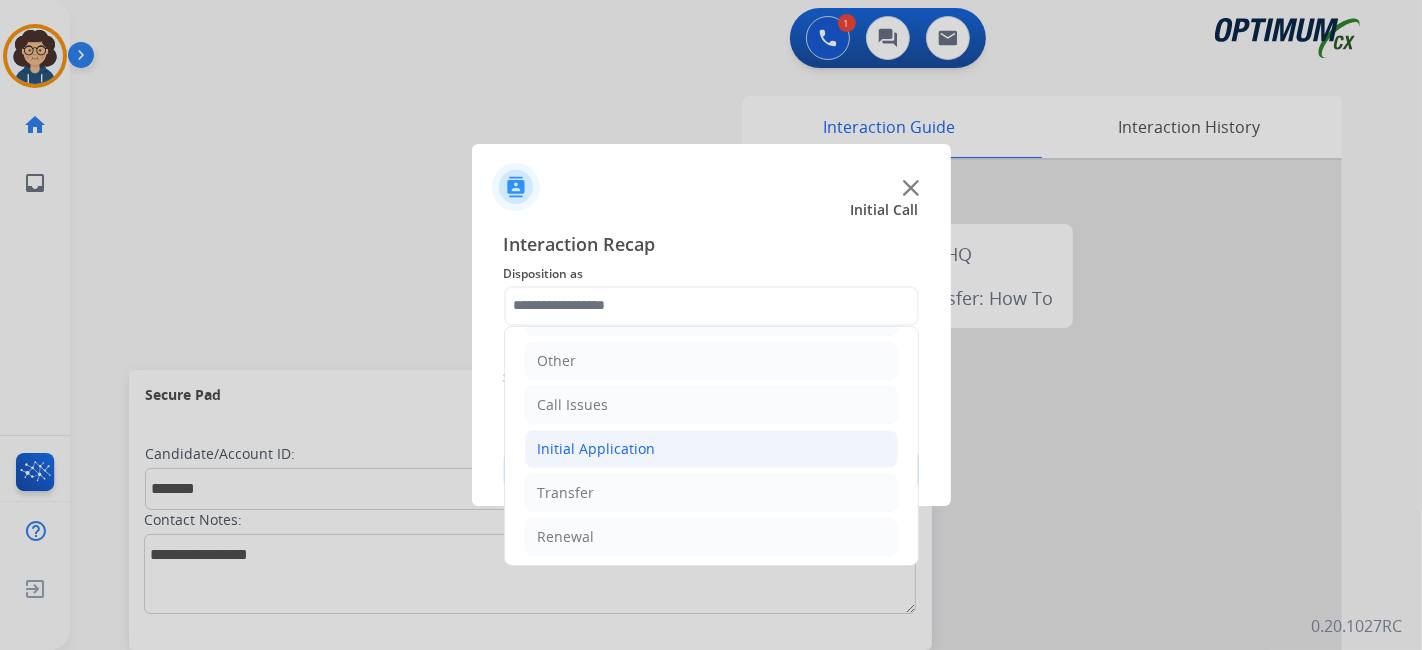 click on "Initial Application" 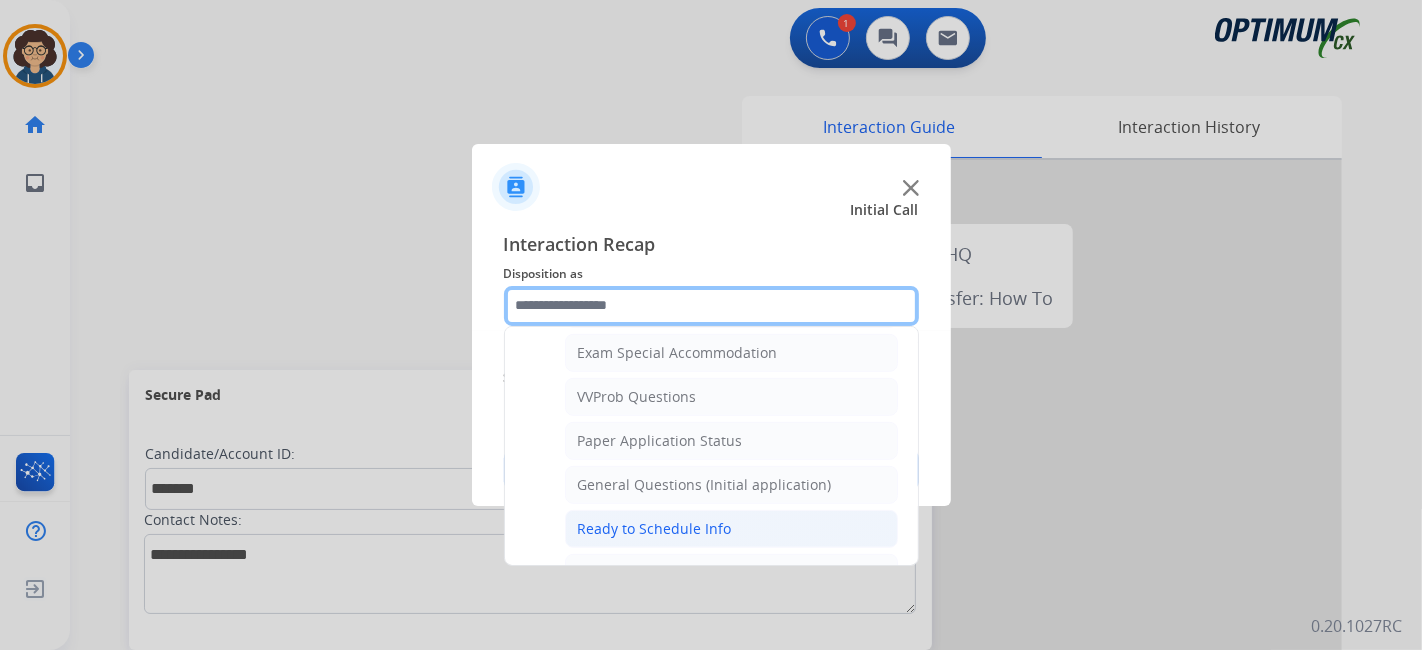 scroll, scrollTop: 1042, scrollLeft: 0, axis: vertical 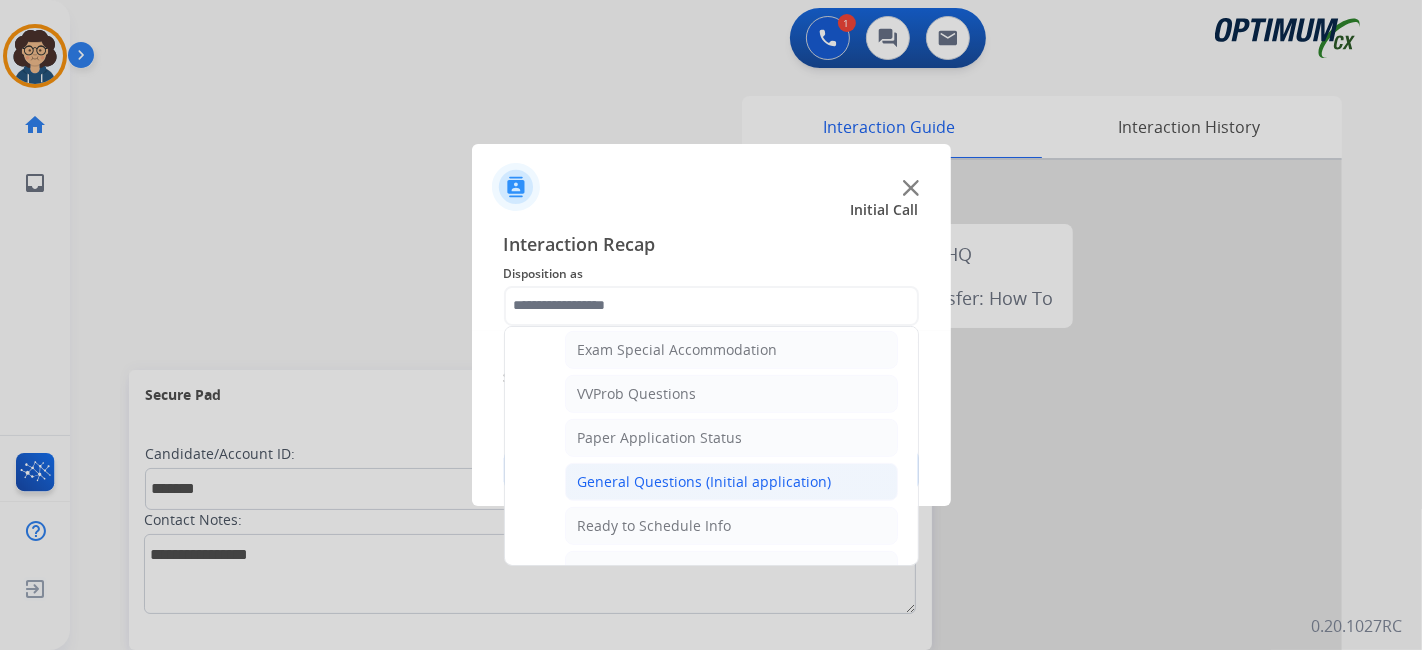 click on "General Questions (Initial application)" 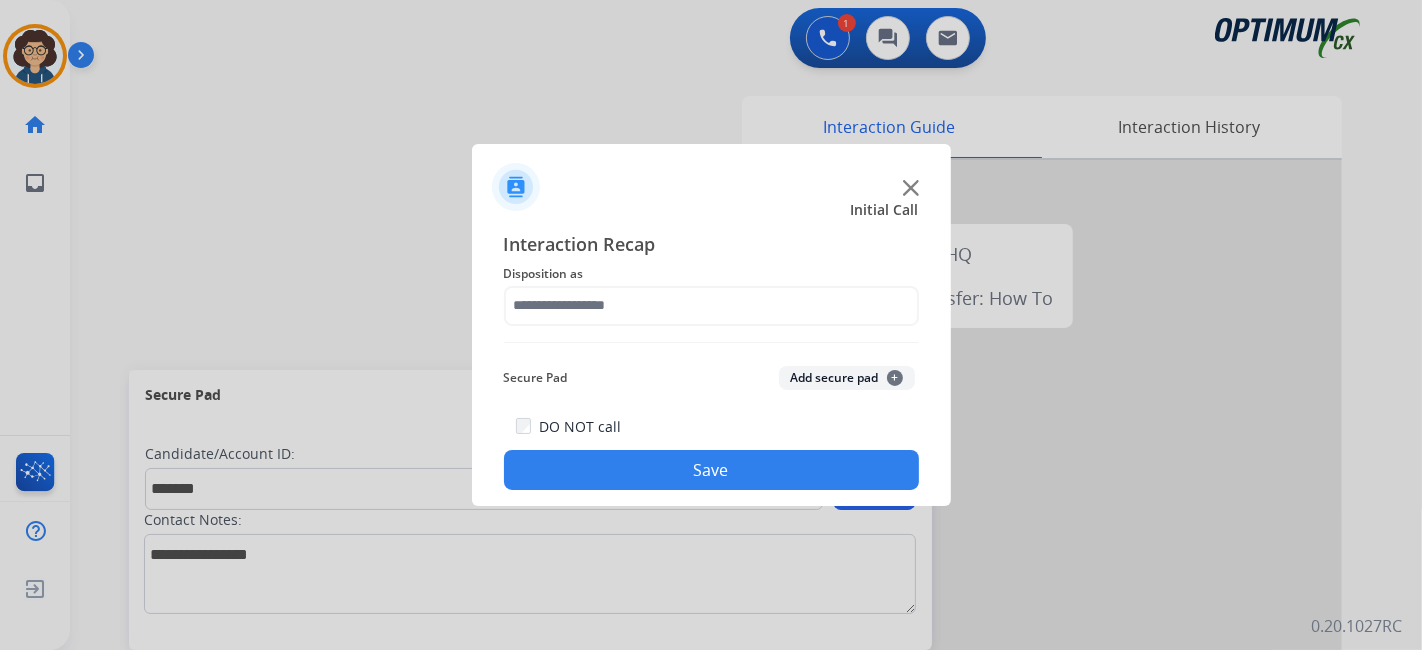 type on "**********" 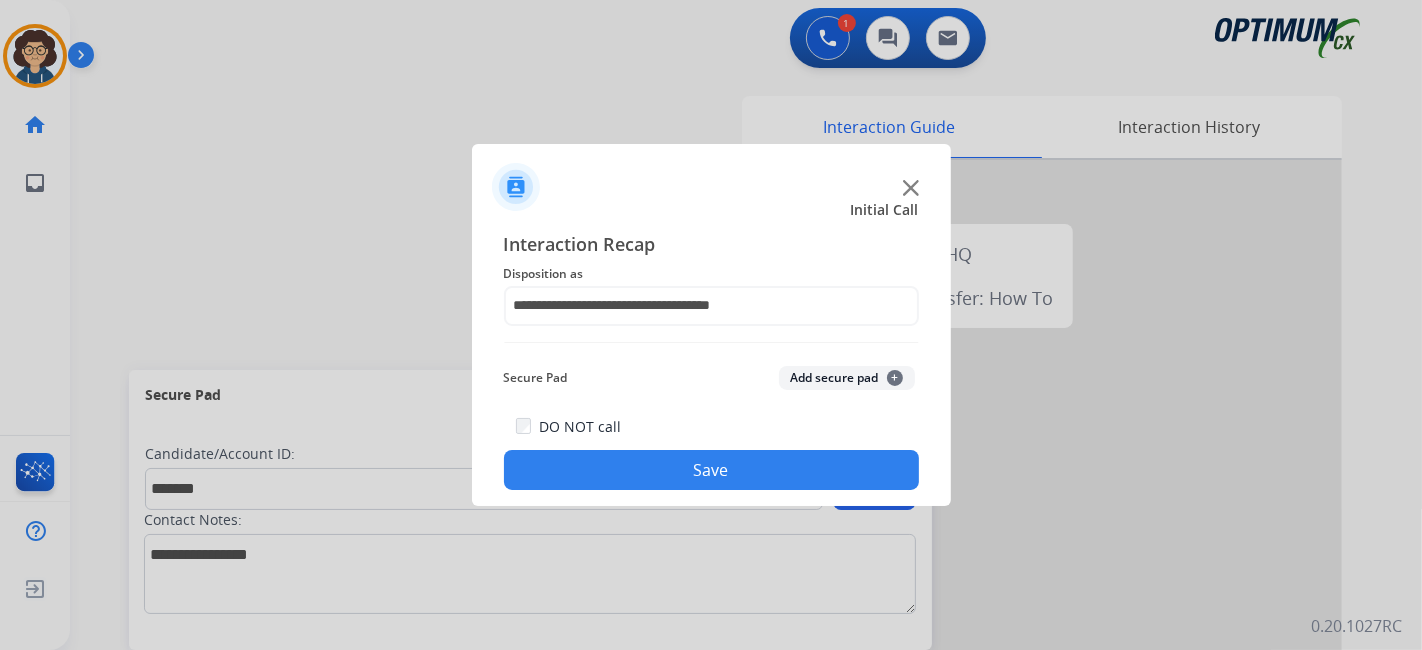 click on "Add secure pad  +" 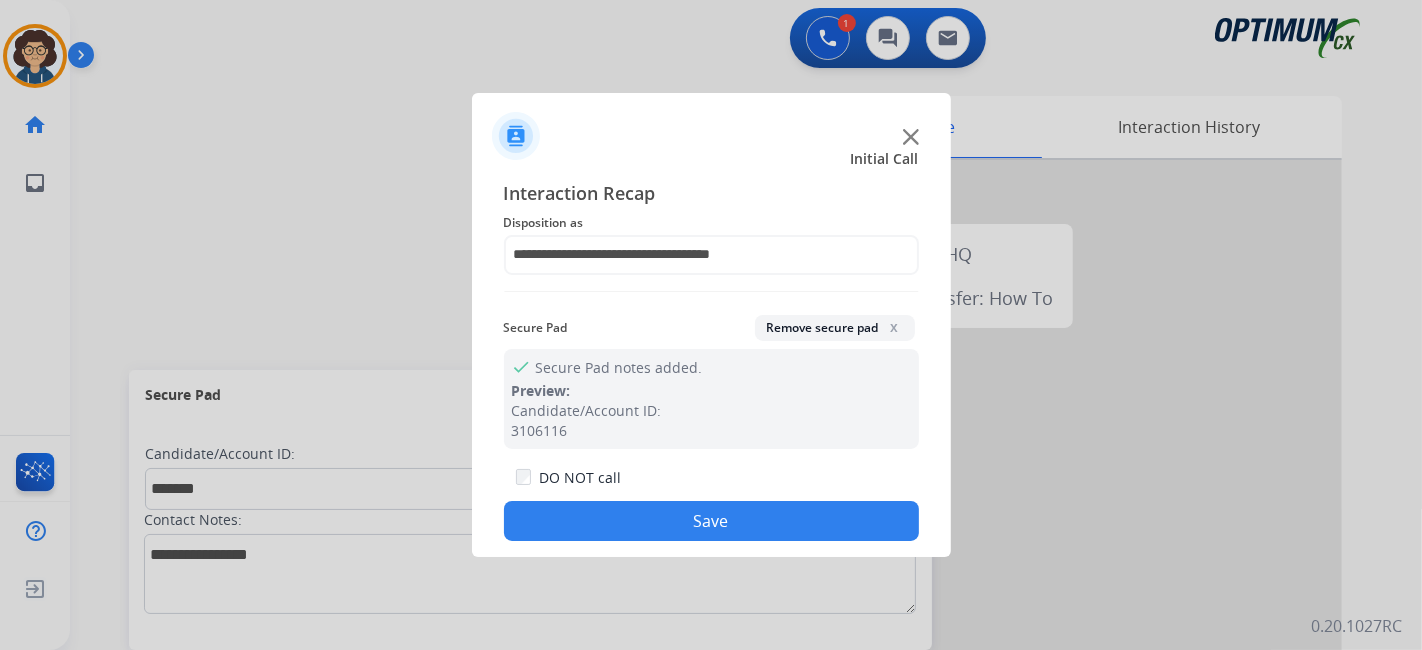 drag, startPoint x: 715, startPoint y: 515, endPoint x: 677, endPoint y: 507, distance: 38.832977 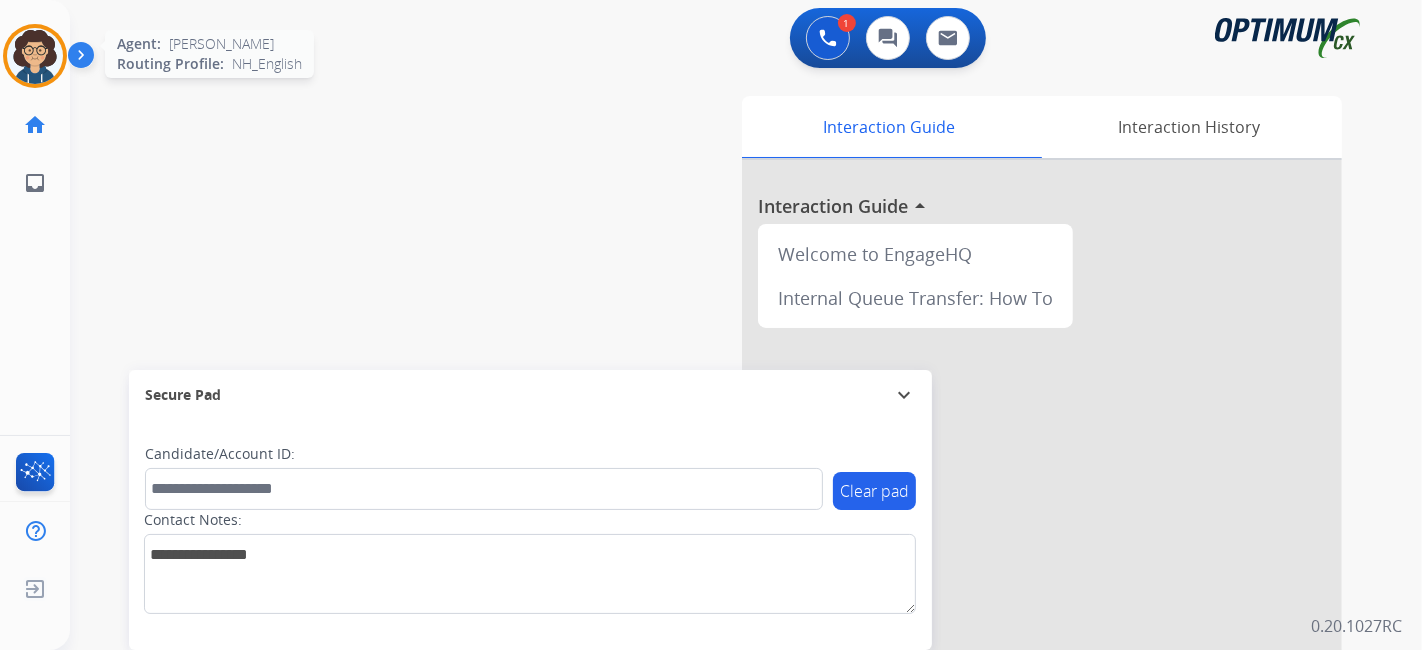 click at bounding box center [35, 56] 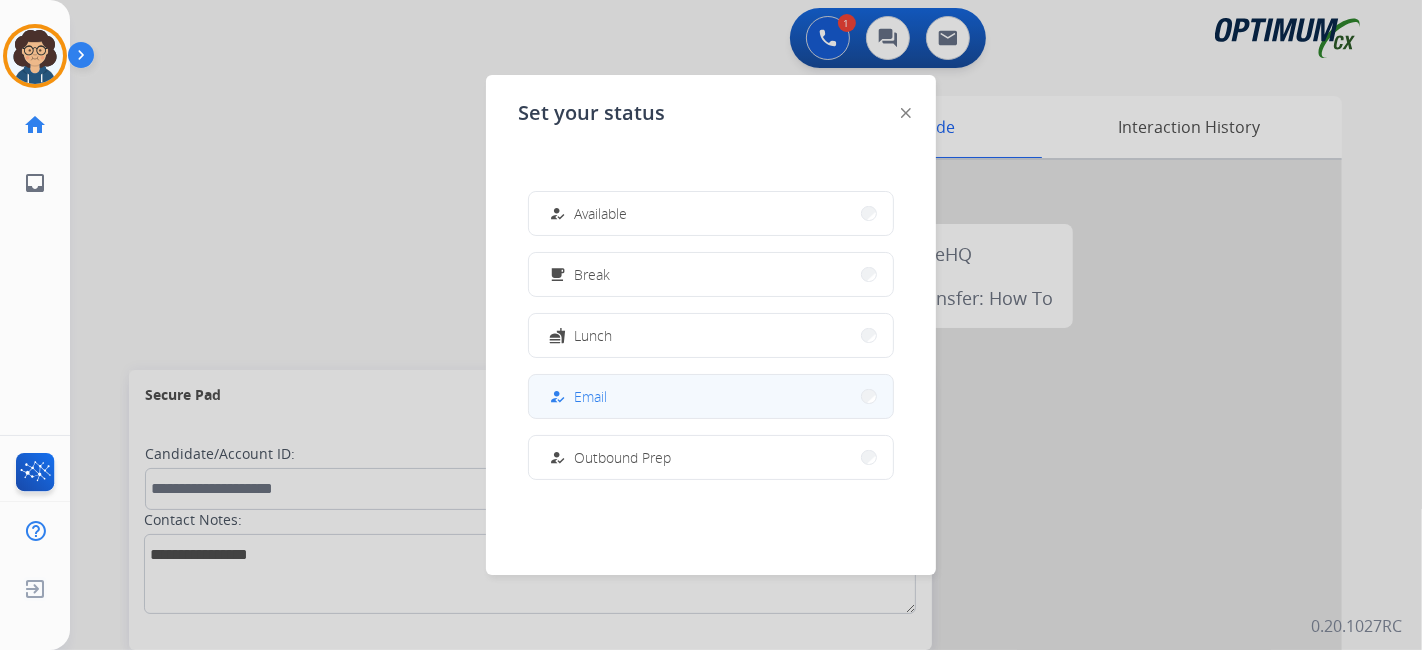 click on "how_to_reg Email" at bounding box center [711, 396] 